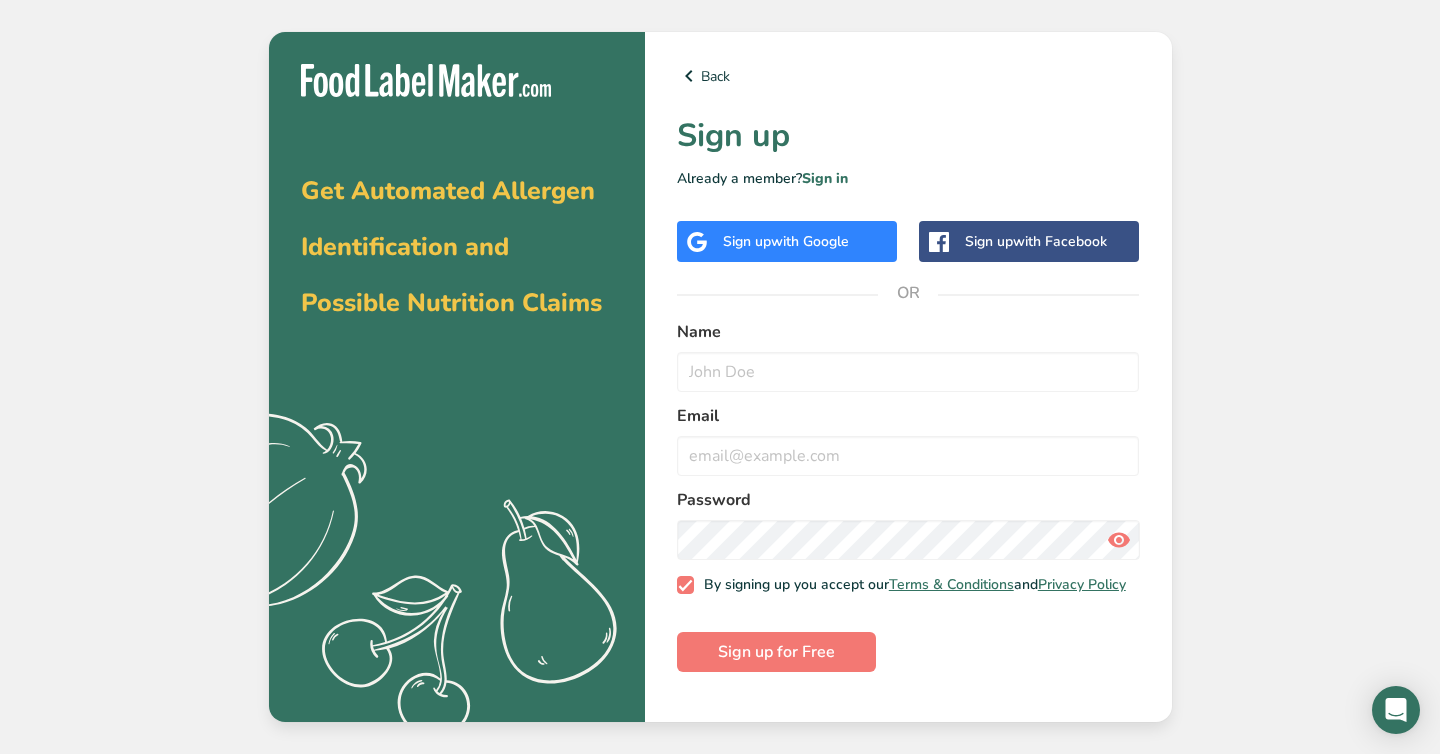 scroll, scrollTop: 0, scrollLeft: 0, axis: both 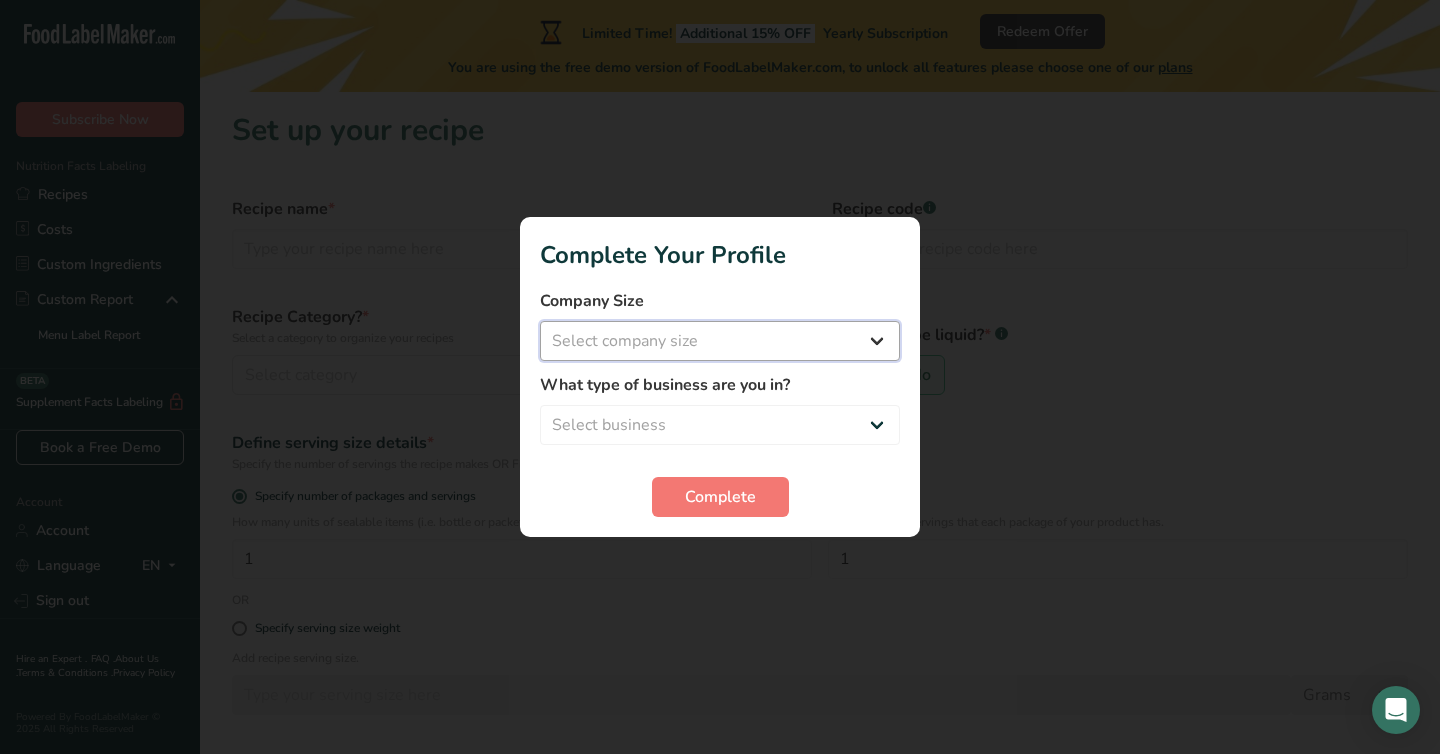 click on "Select company size
Fewer than 10 Employees
10 to 50 Employees
51 to 500 Employees
Over 500 Employees" at bounding box center (720, 341) 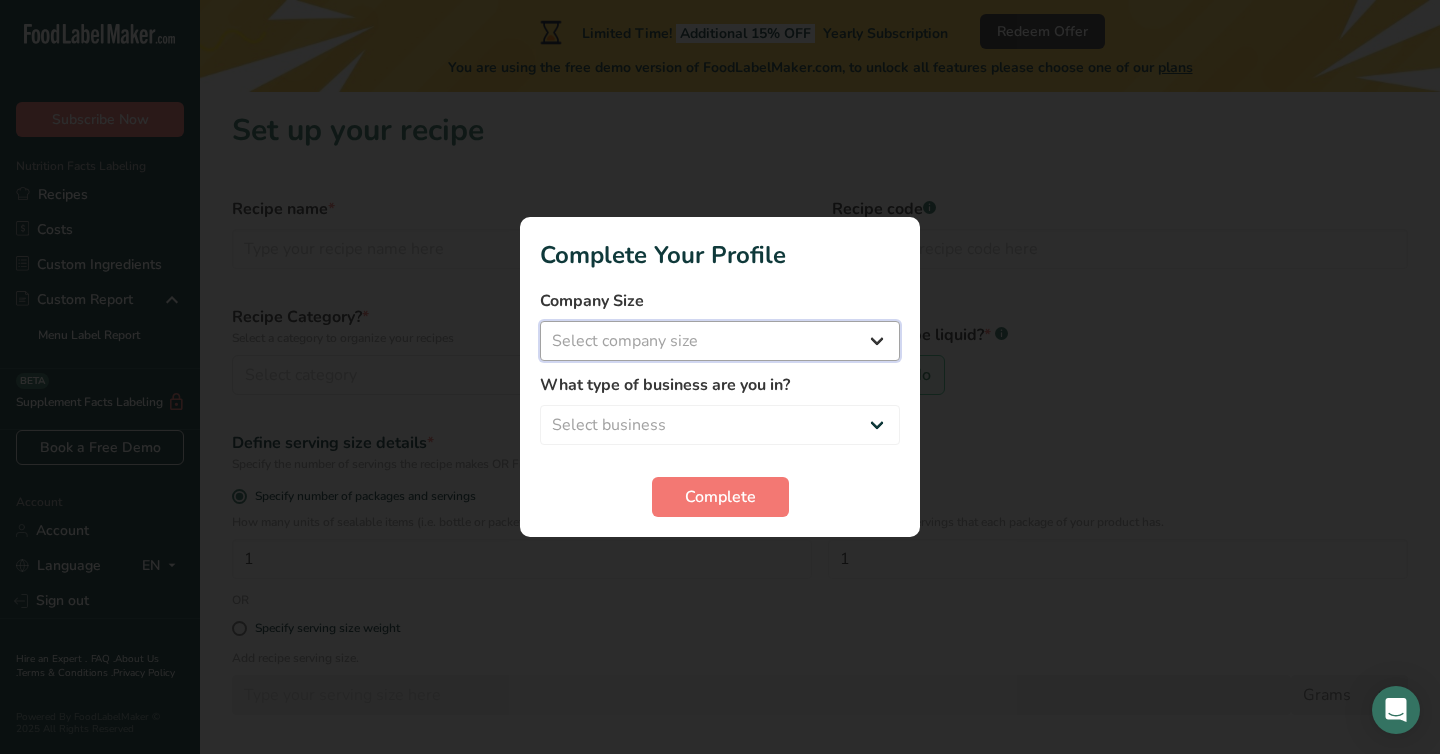 select on "2" 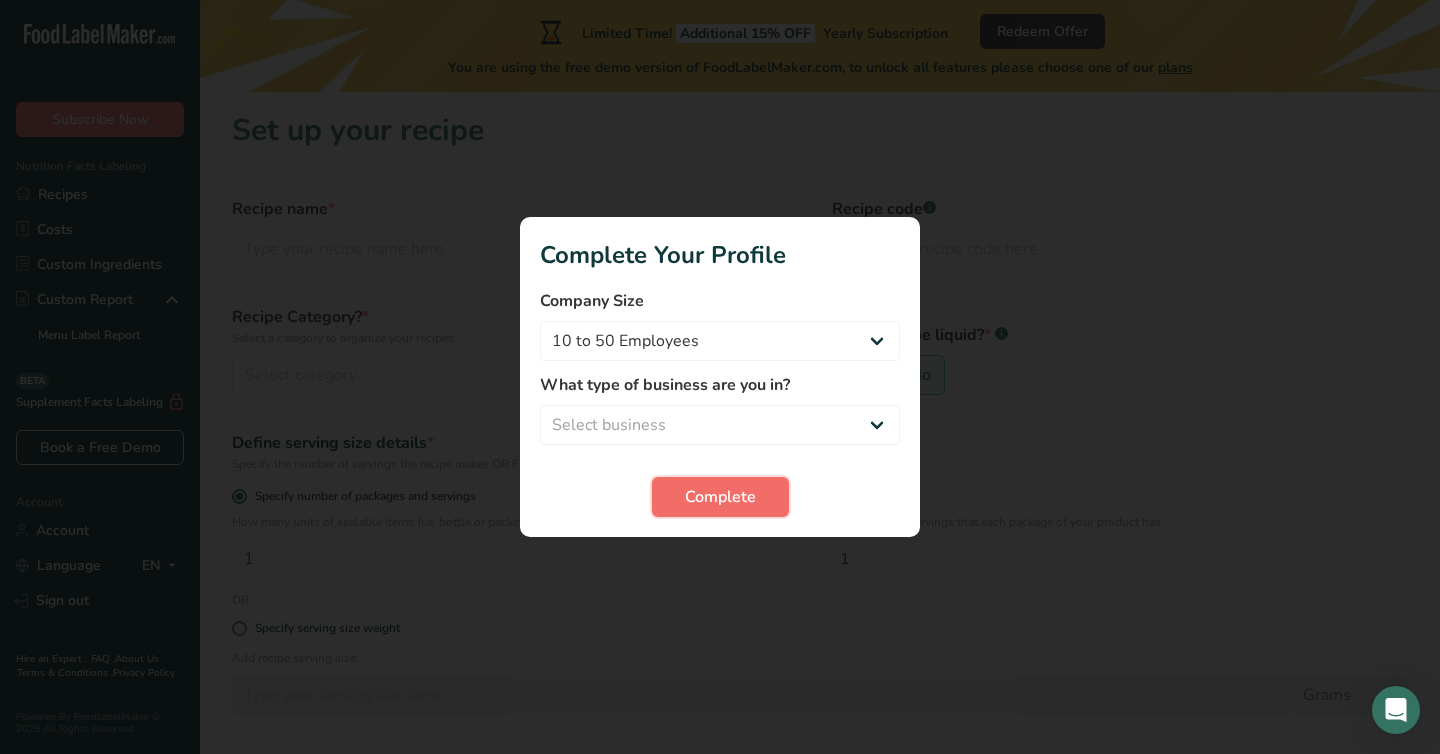 click on "Complete" at bounding box center [720, 497] 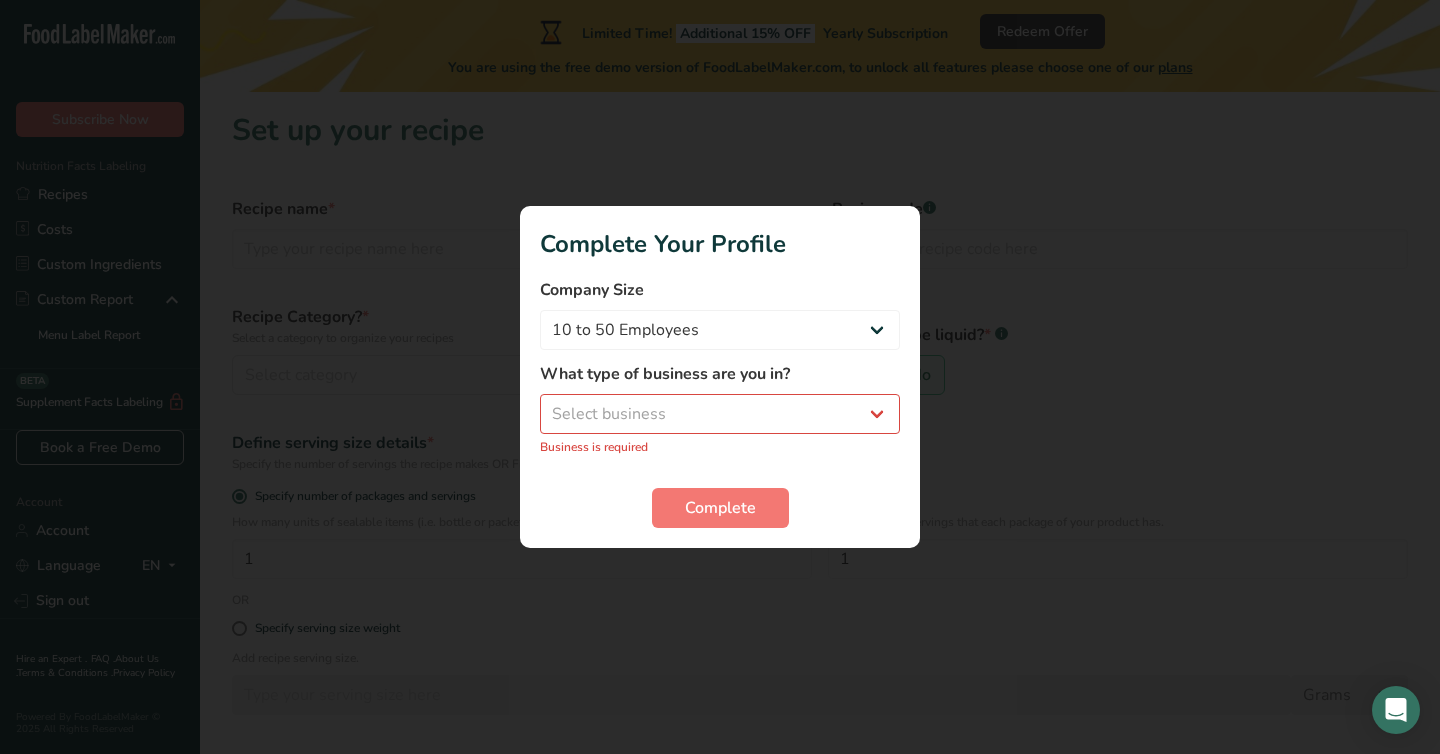 click on "What type of business are you in?  Select business
Packaged Food Manufacturer
Restaurant & Cafe
Bakery
Meal Plans & Catering Company
Nutritionist
Food Blogger
Personal Trainer
Other
Business is required" at bounding box center [720, 409] 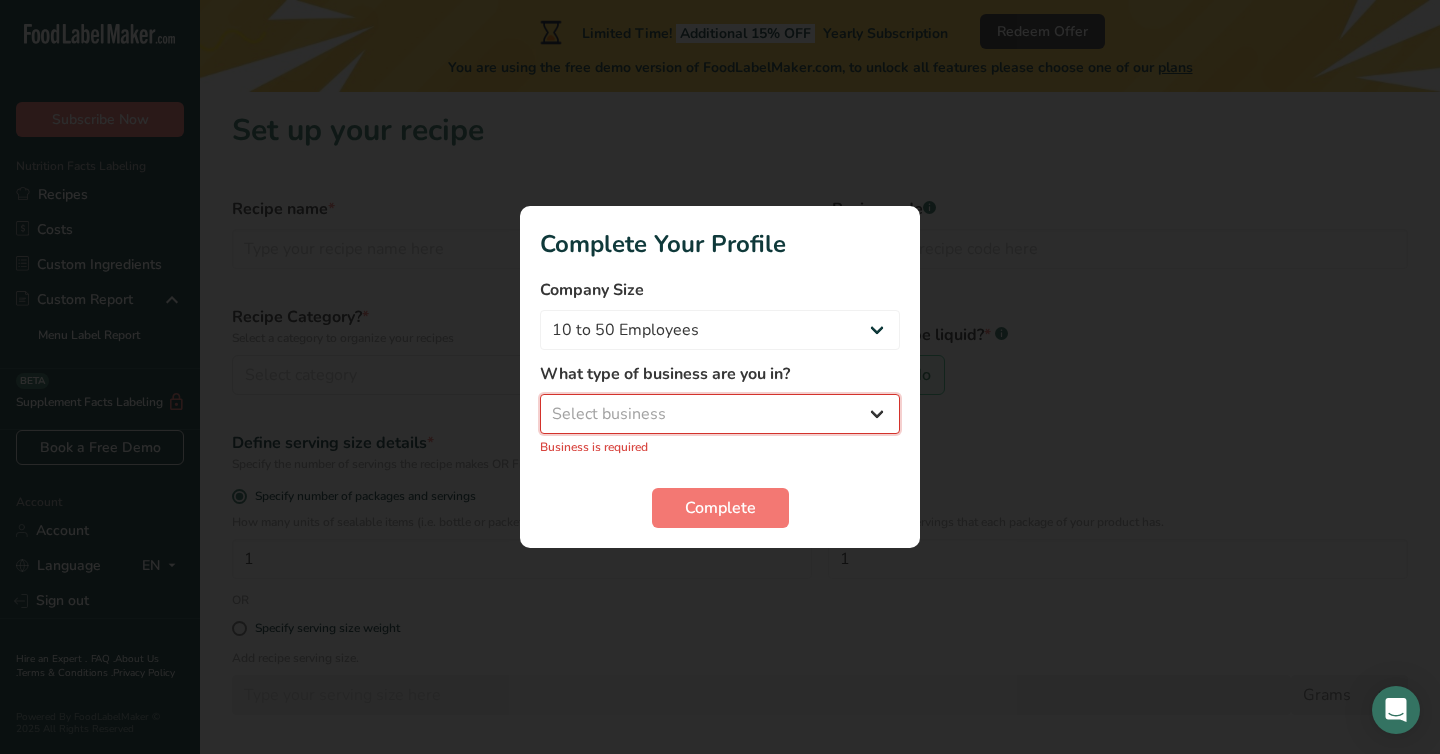 click on "Select business
Packaged Food Manufacturer
Restaurant & Cafe
Bakery
Meal Plans & Catering Company
Nutritionist
Food Blogger
Personal Trainer
Other" at bounding box center [720, 414] 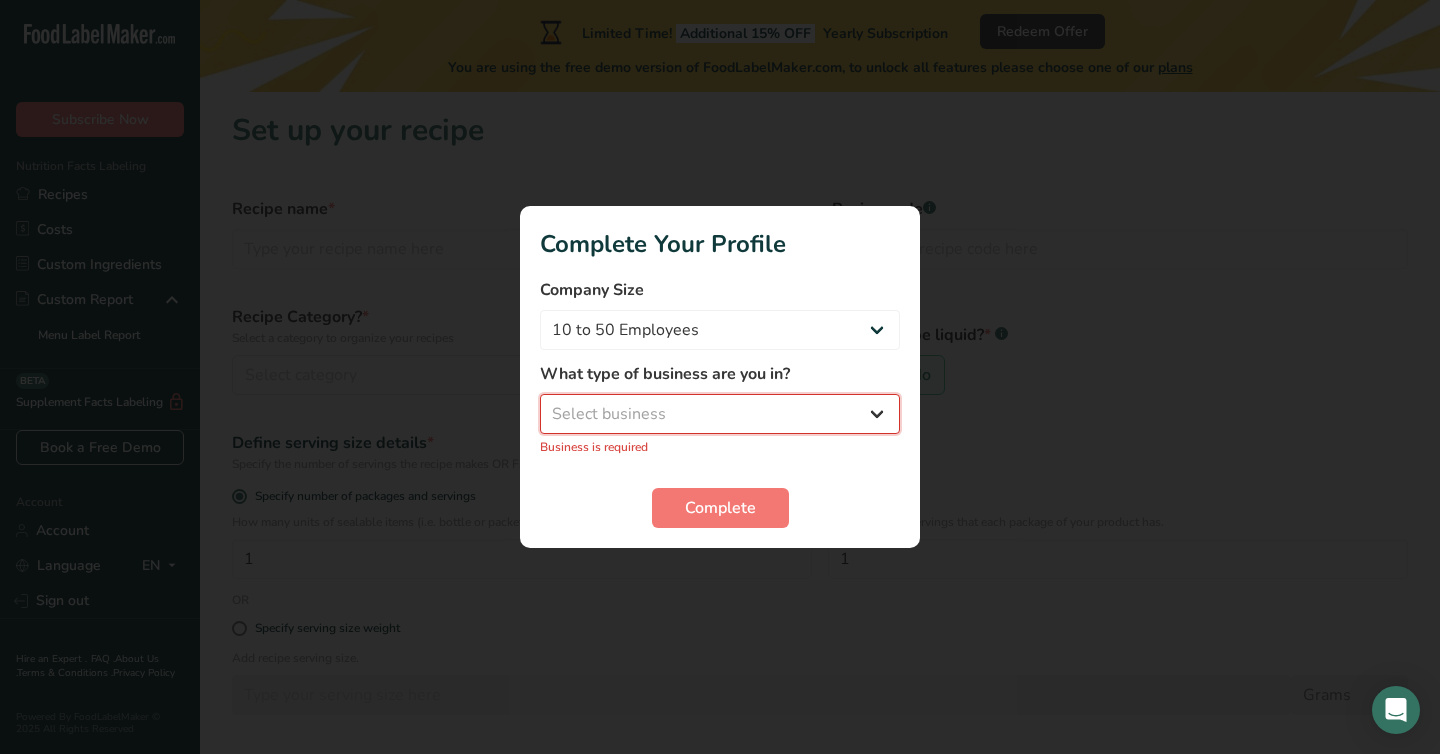 select on "1" 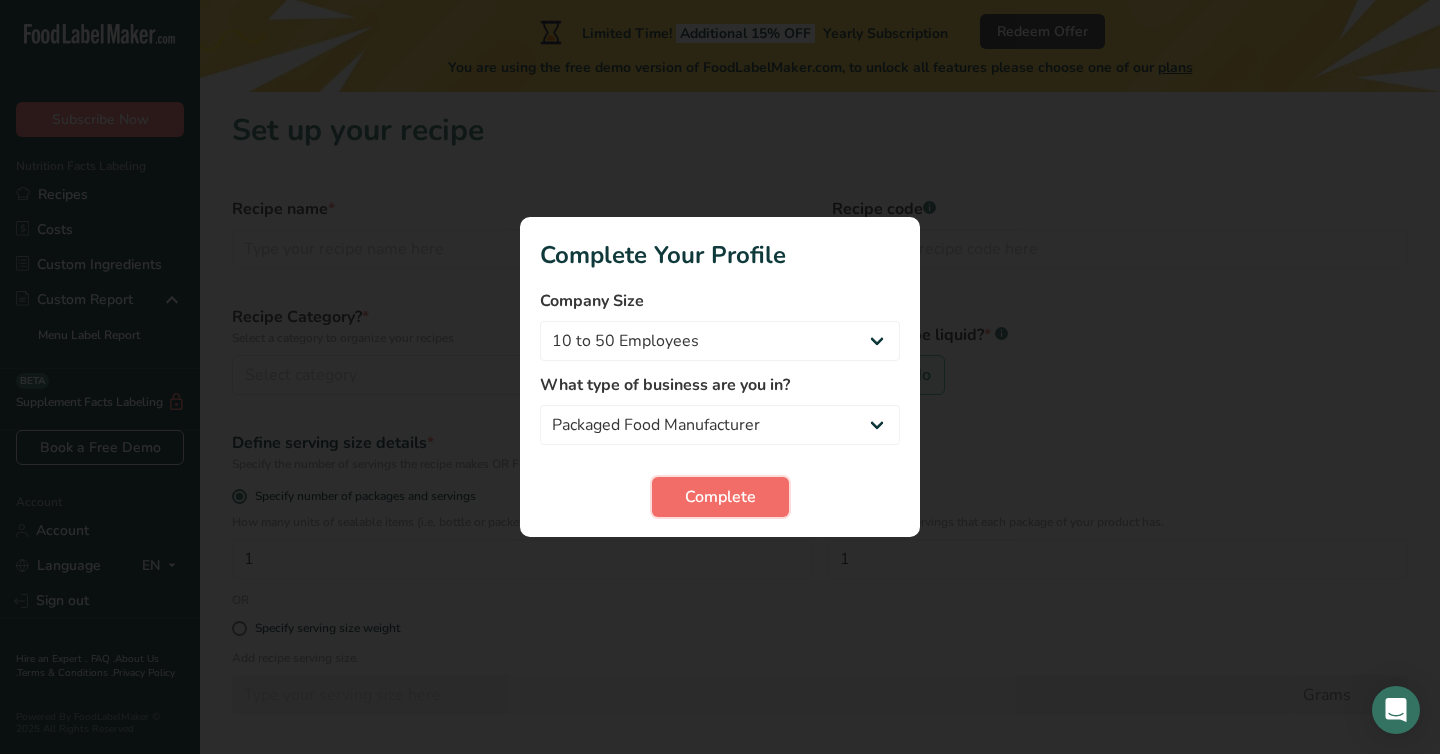 click on "Complete" at bounding box center (720, 497) 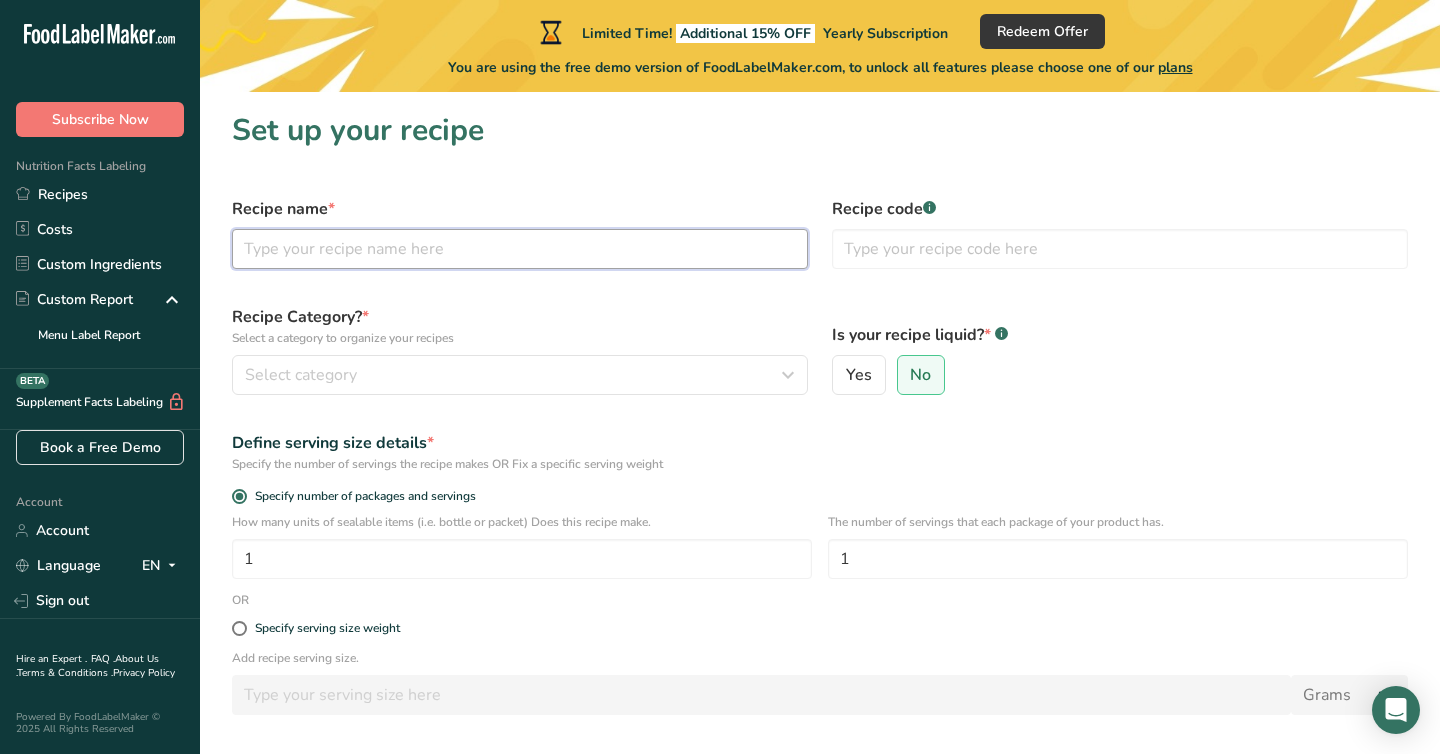 click at bounding box center (520, 249) 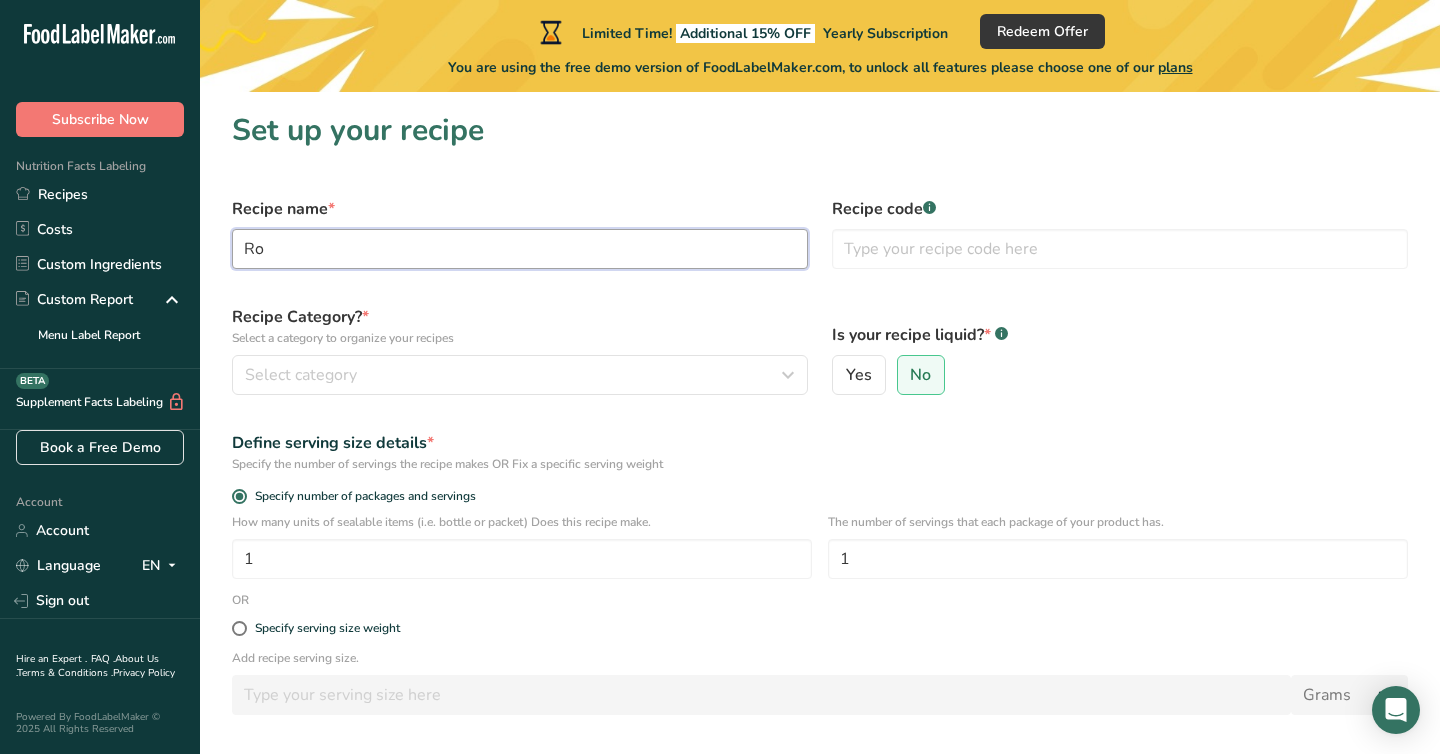 type on "R" 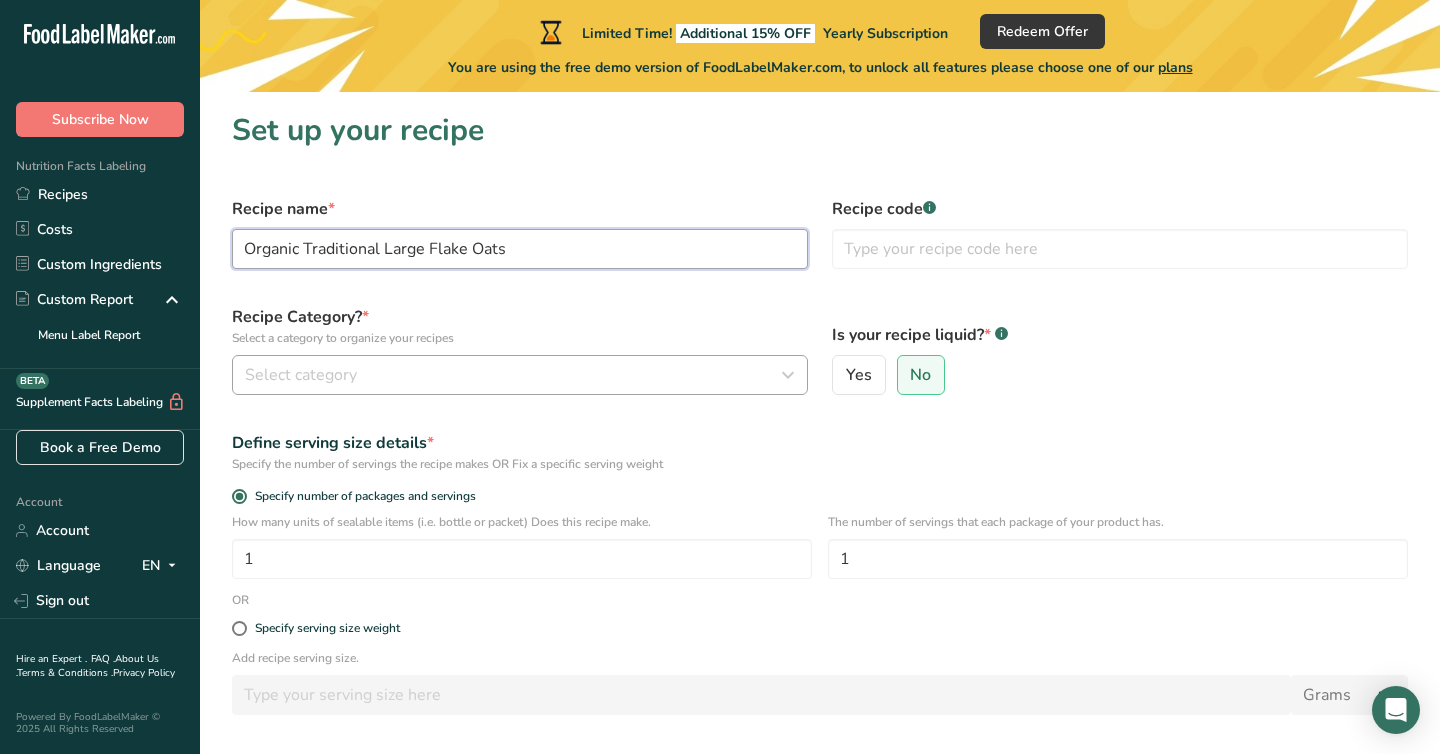 type on "Organic Traditional Large Flake Oats" 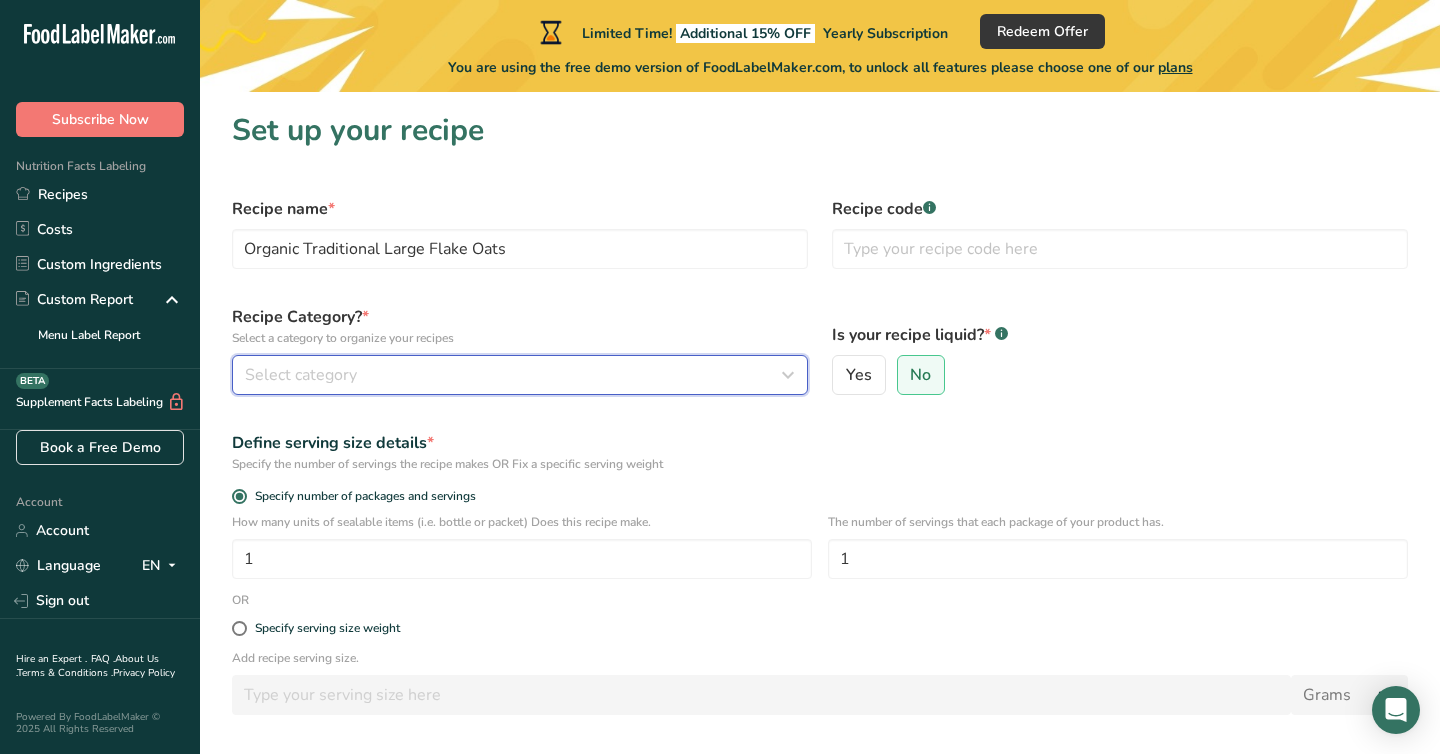click on "Select category" at bounding box center (301, 375) 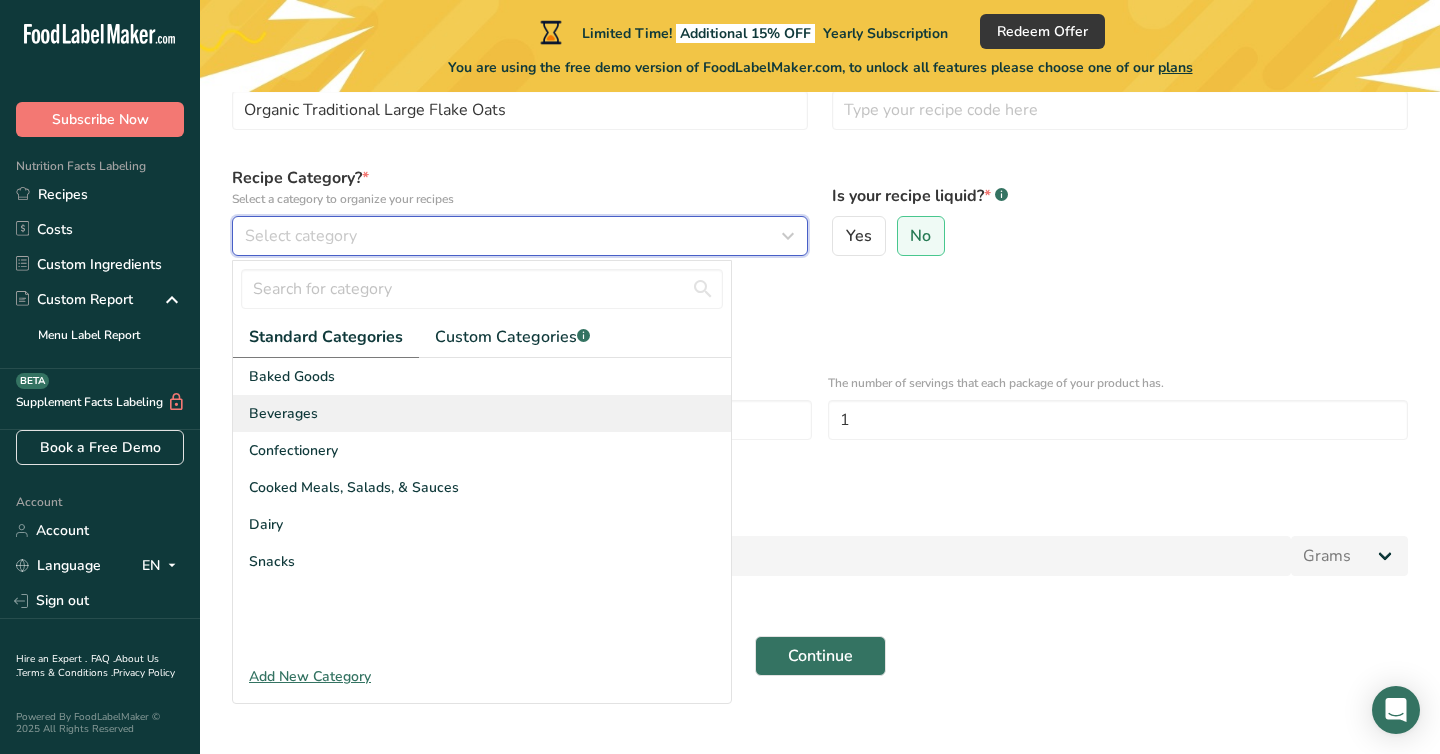 scroll, scrollTop: 157, scrollLeft: 0, axis: vertical 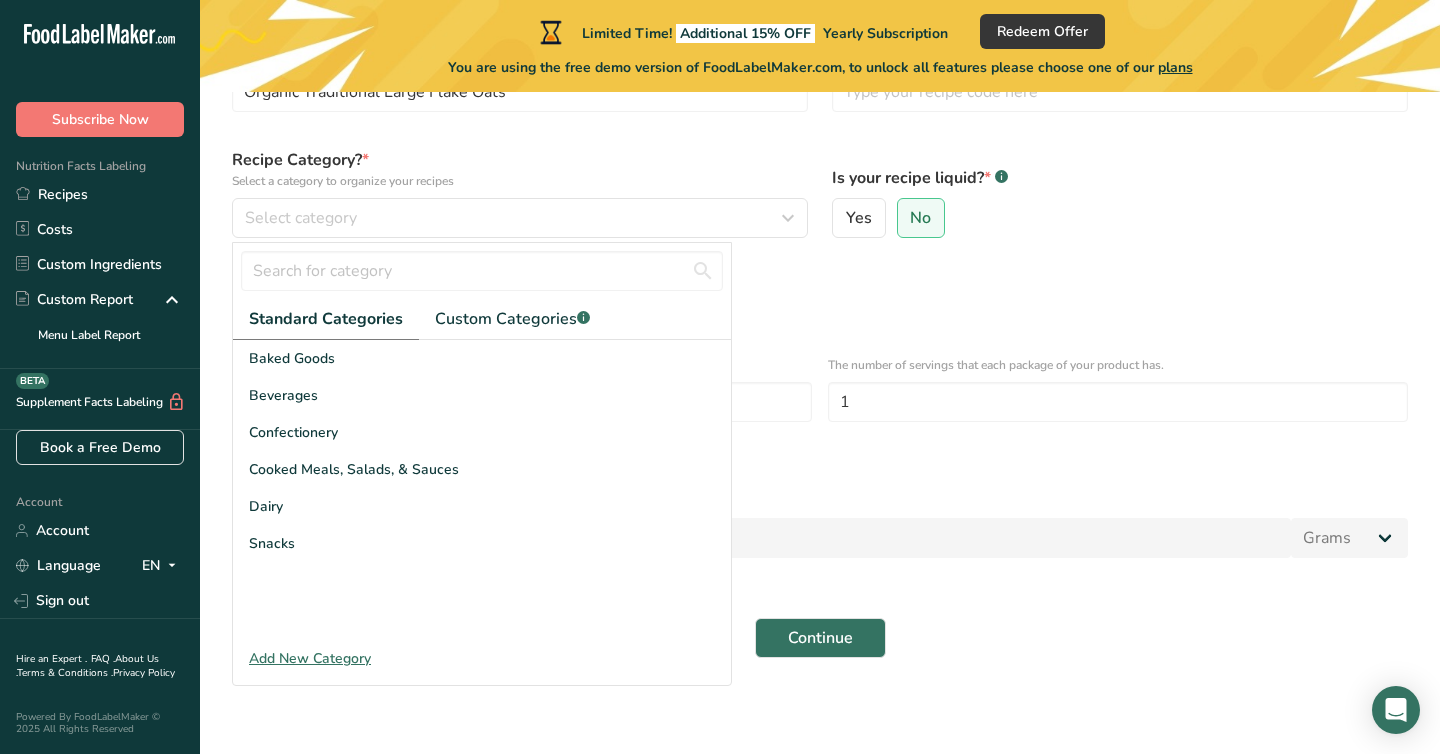 click on "Add New Category" at bounding box center [482, 658] 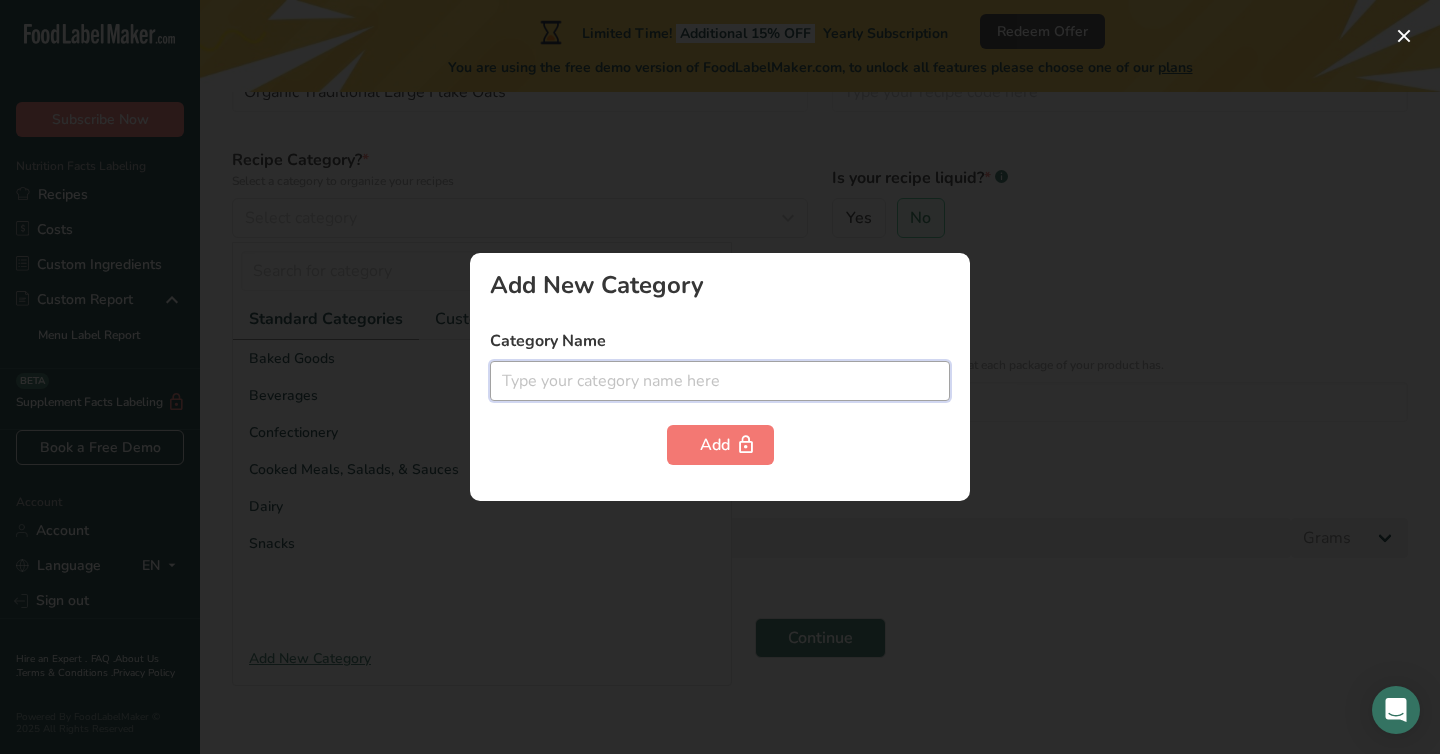 click at bounding box center [720, 381] 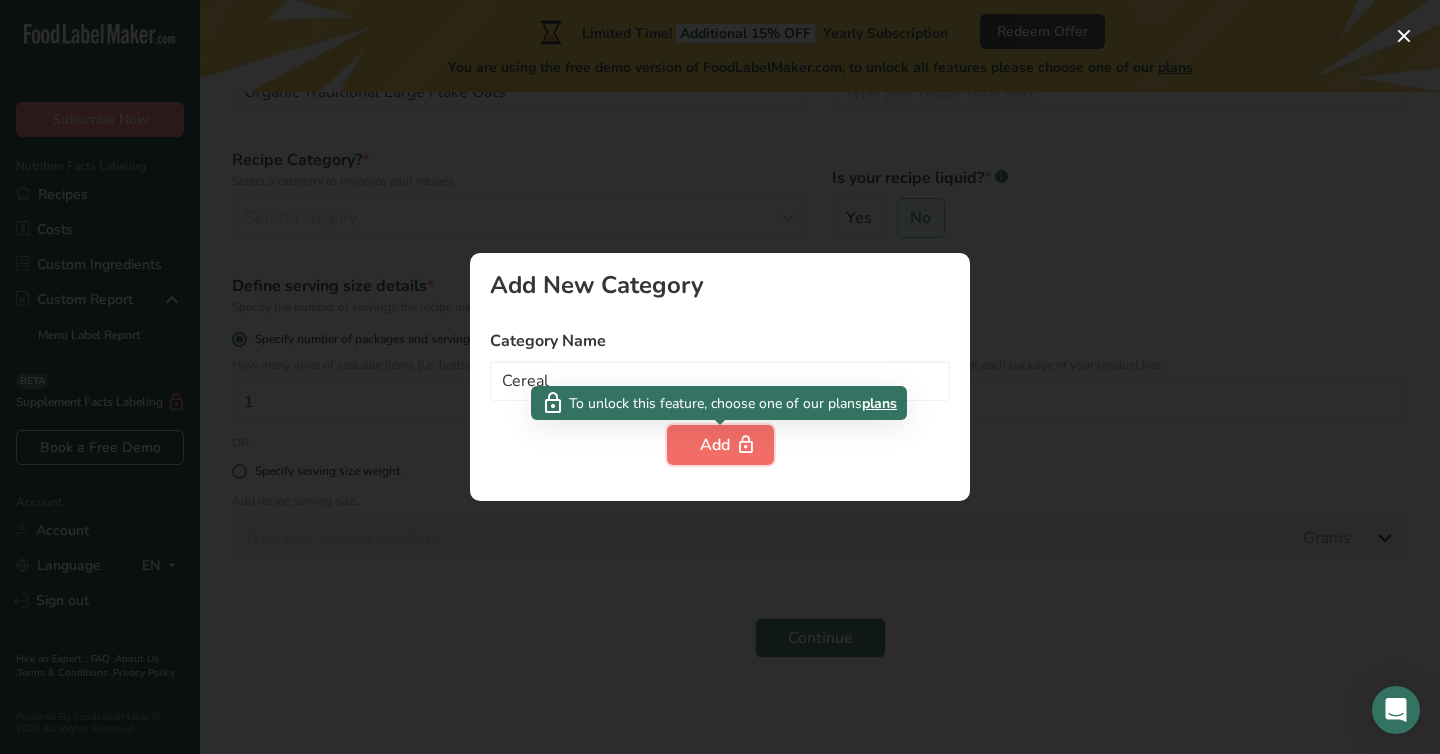 click on "Add" at bounding box center [720, 445] 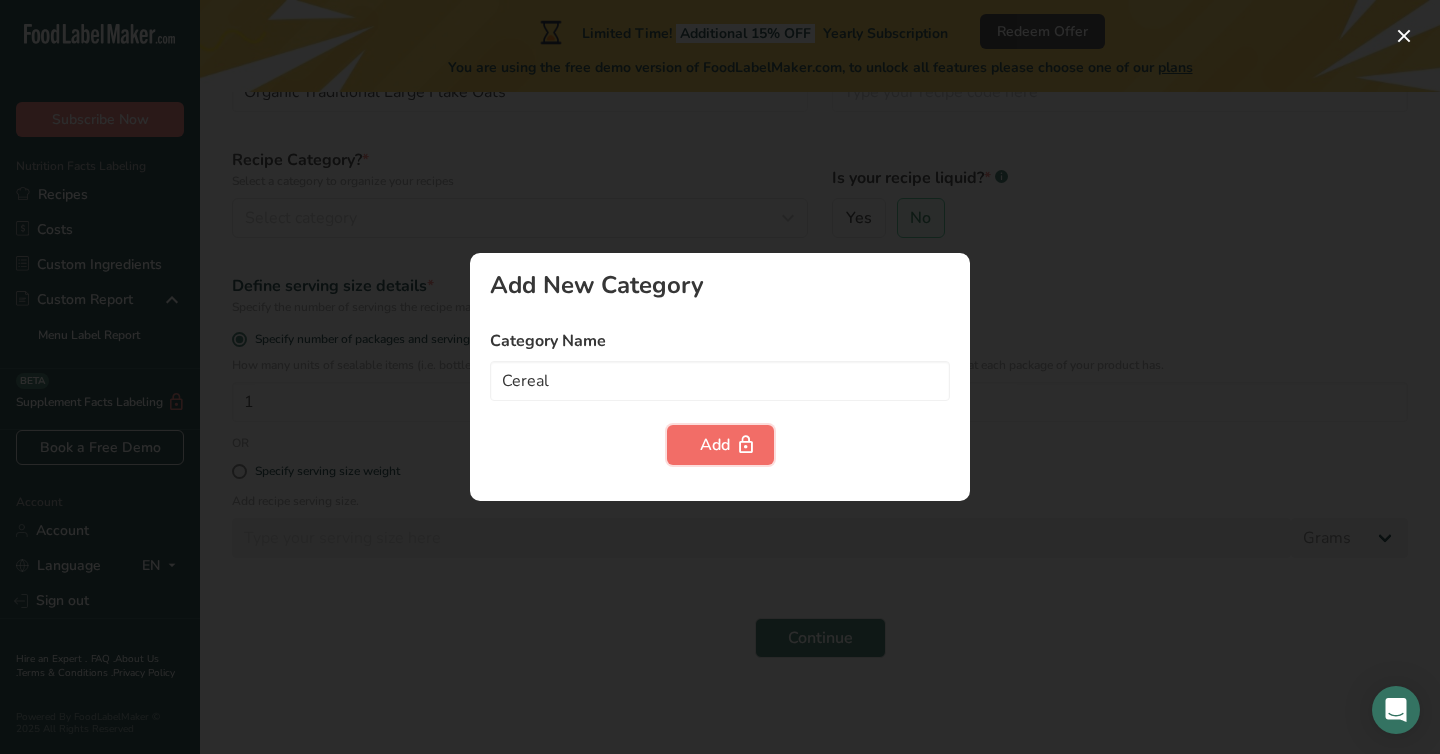 click on "Add" at bounding box center (720, 445) 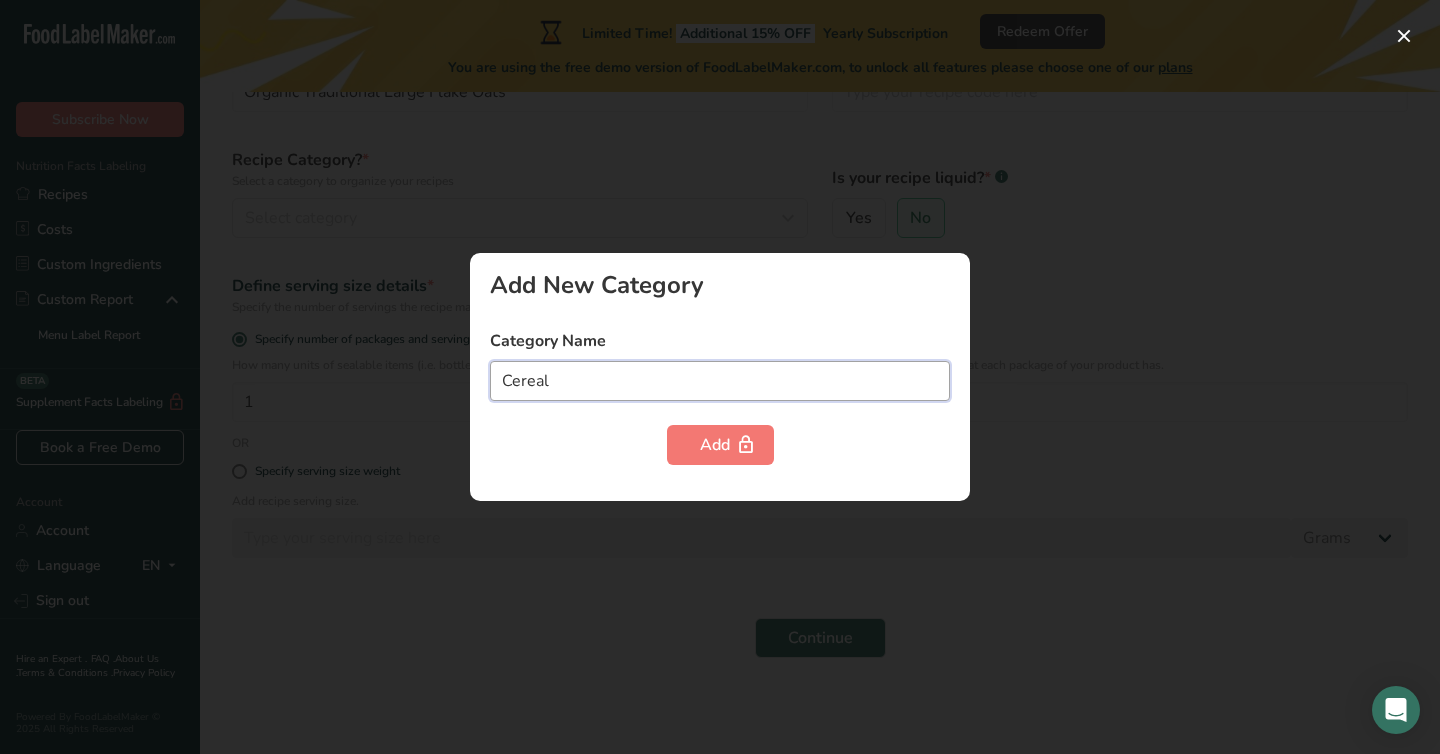 click on "Cereal" at bounding box center (720, 381) 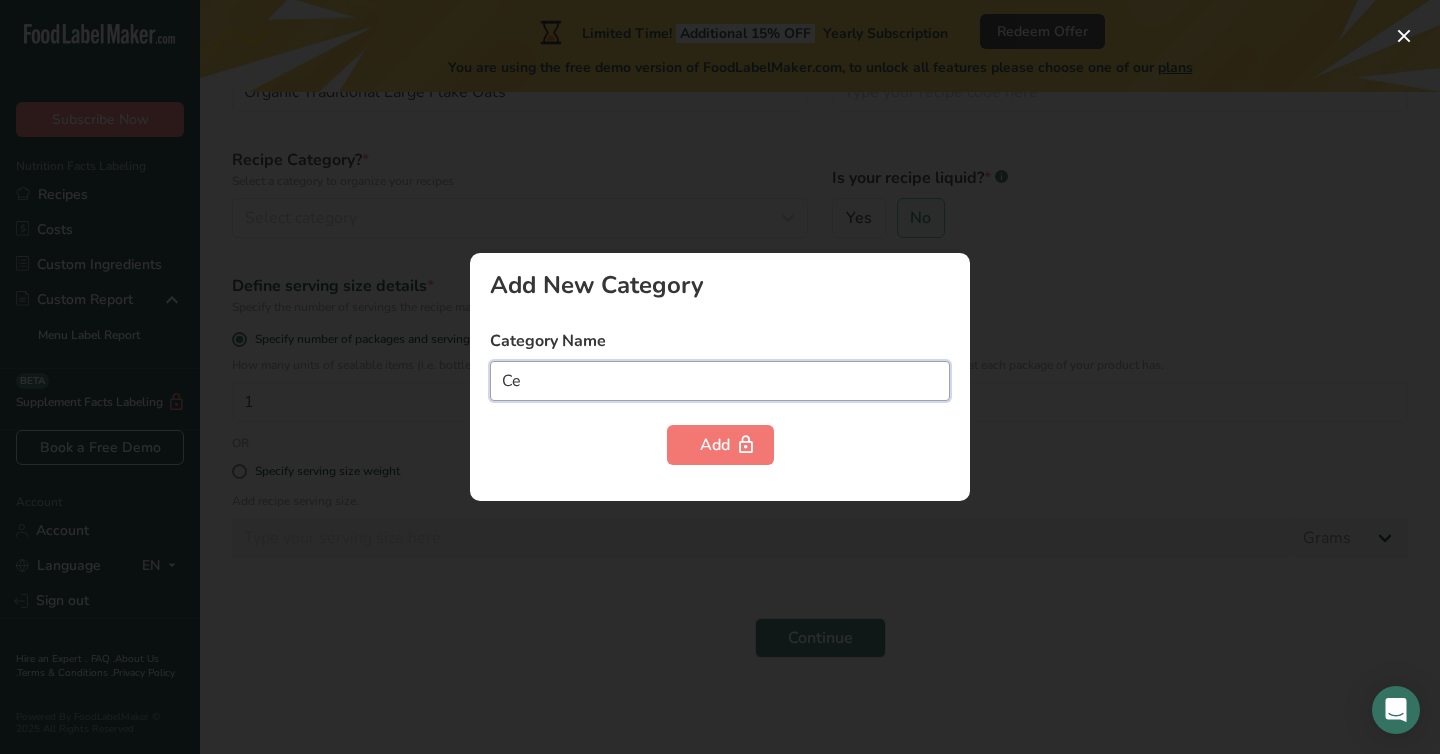 type on "C" 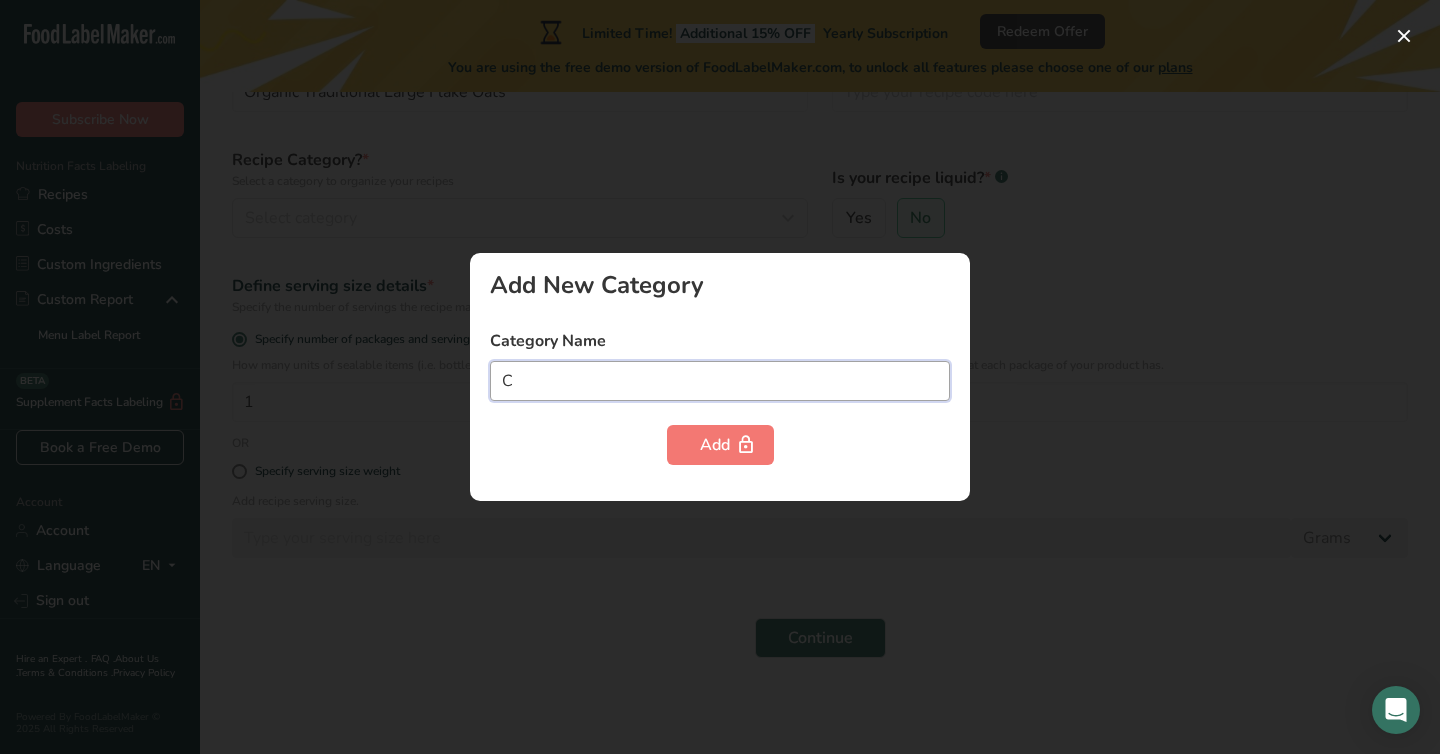 type 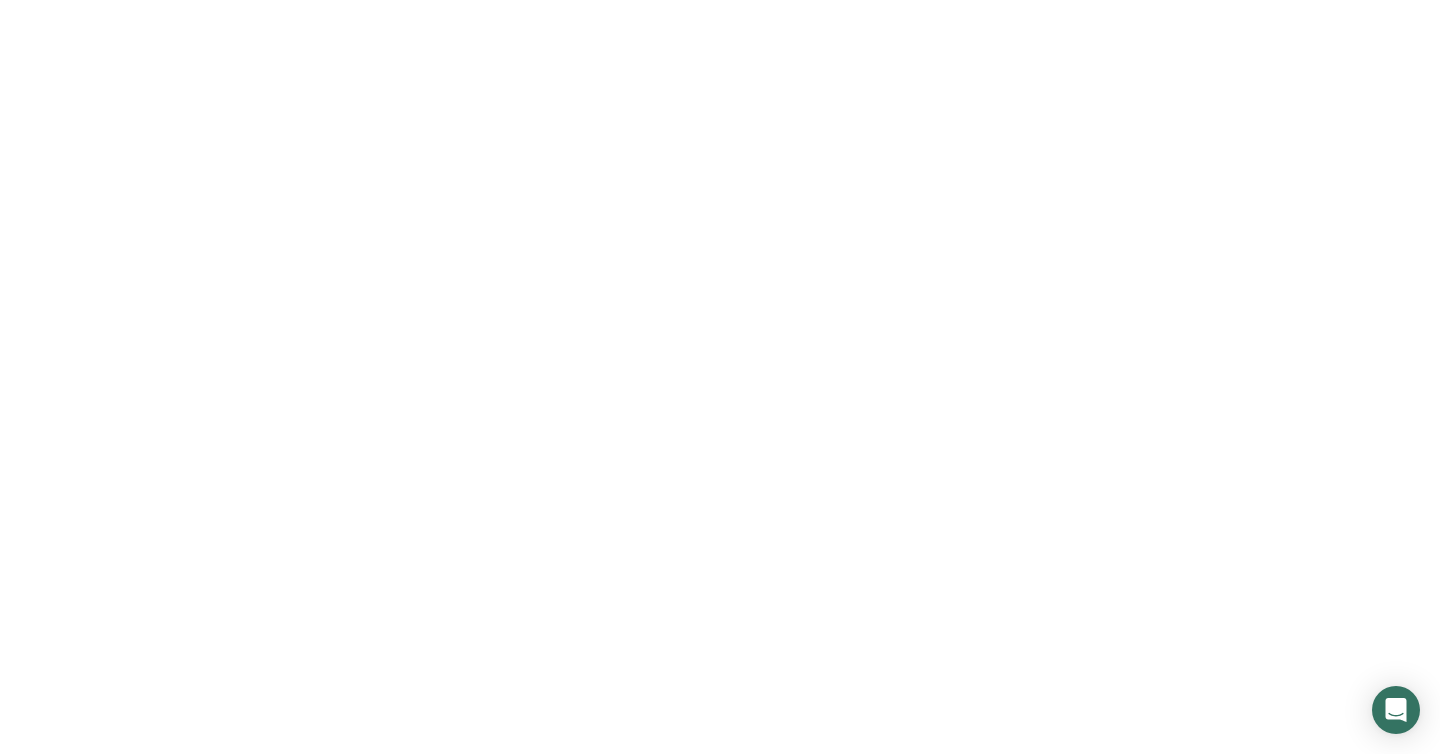 scroll, scrollTop: 0, scrollLeft: 0, axis: both 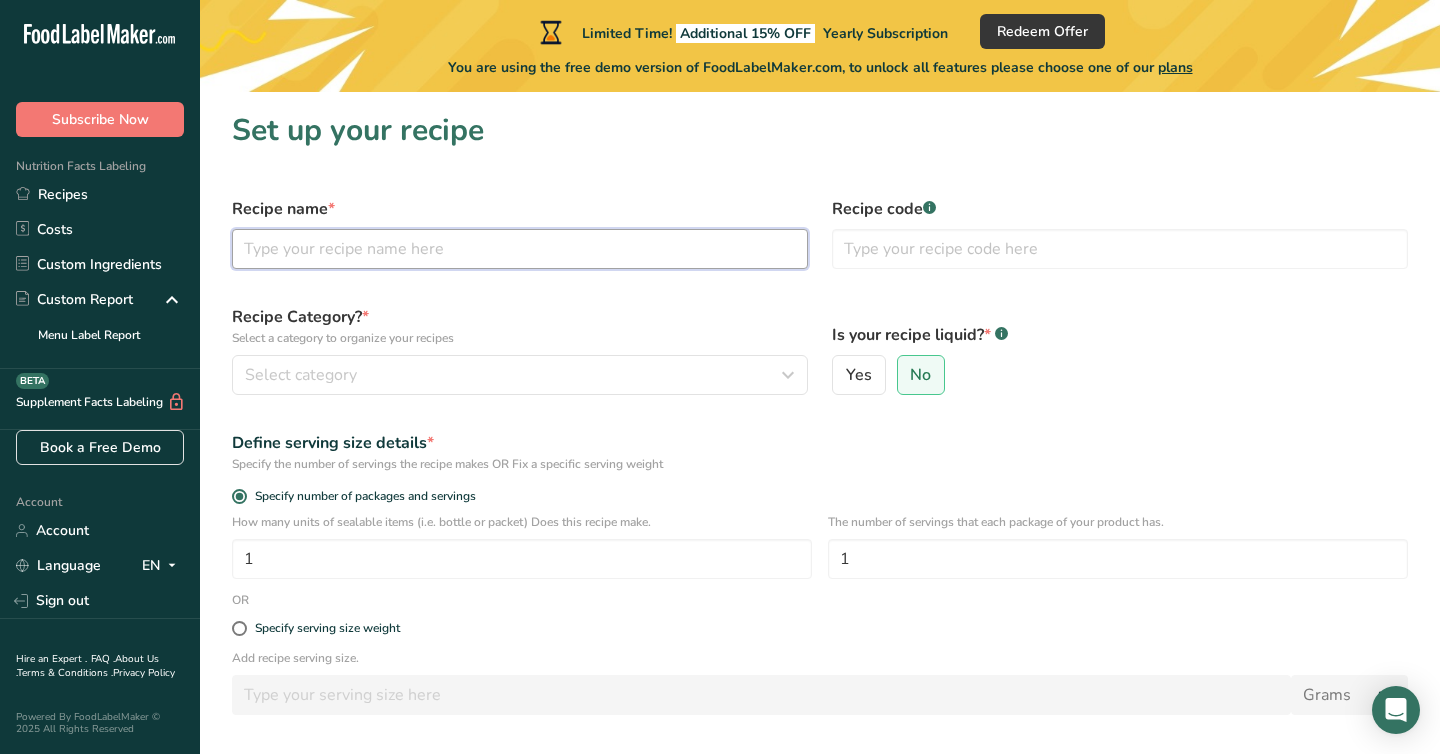 click at bounding box center [520, 249] 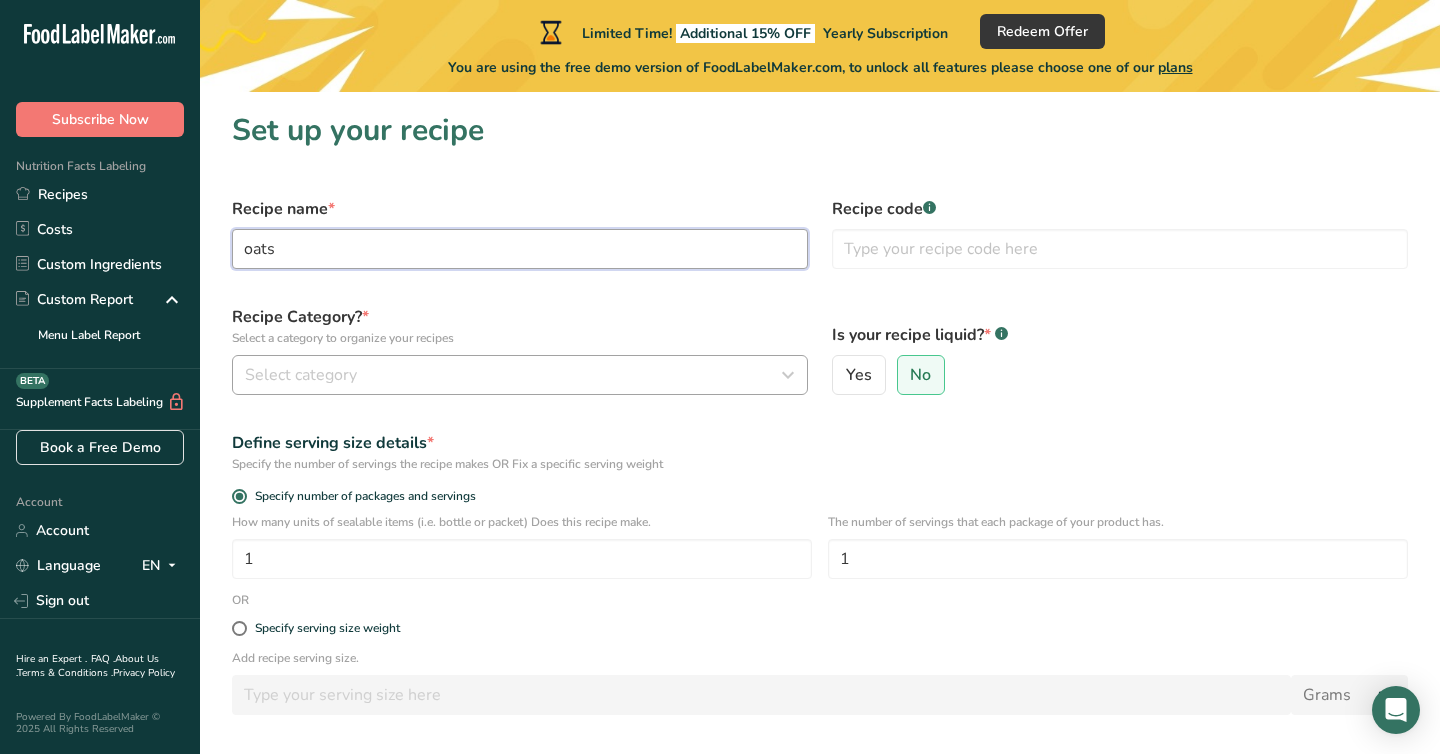 type on "oats" 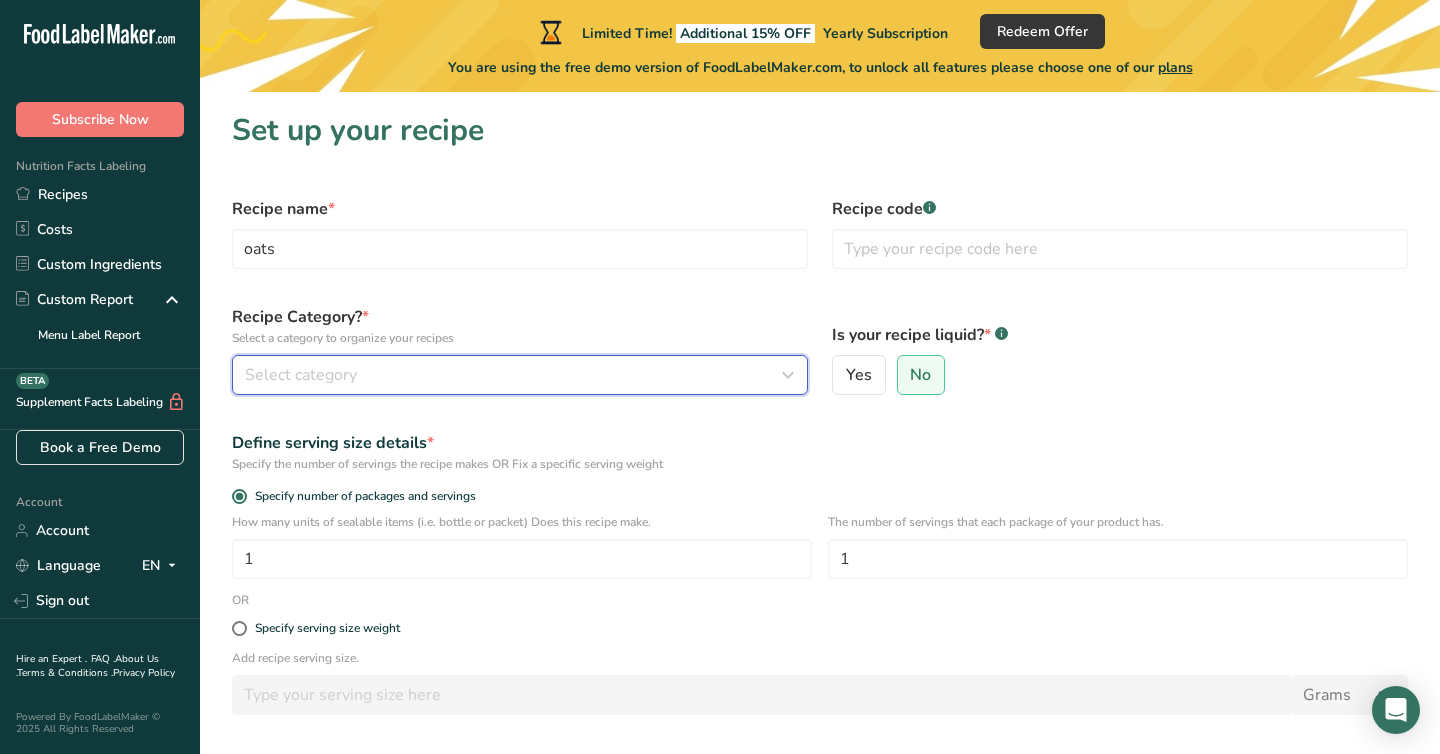 click on "Select category" at bounding box center [301, 375] 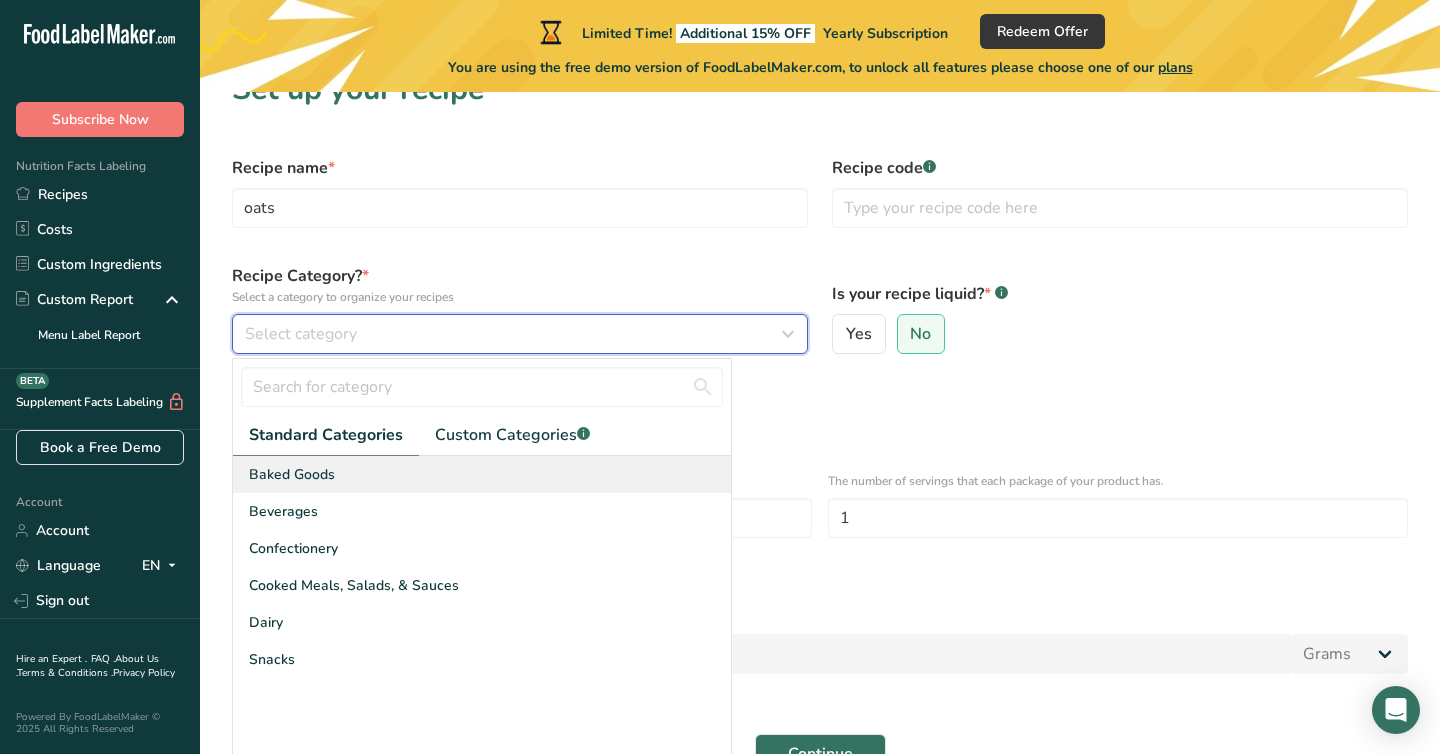 scroll, scrollTop: 63, scrollLeft: 0, axis: vertical 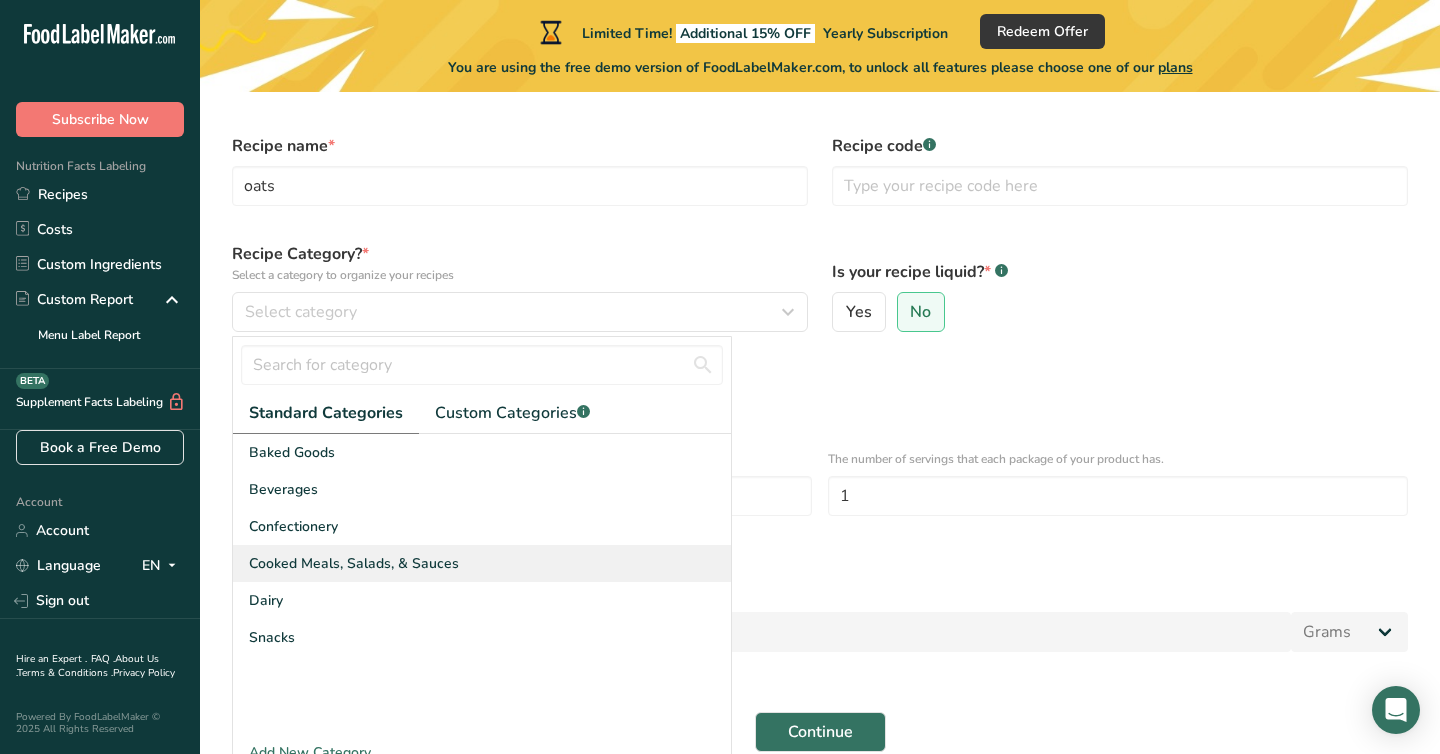 click on "Cooked Meals, Salads, & Sauces" at bounding box center [354, 563] 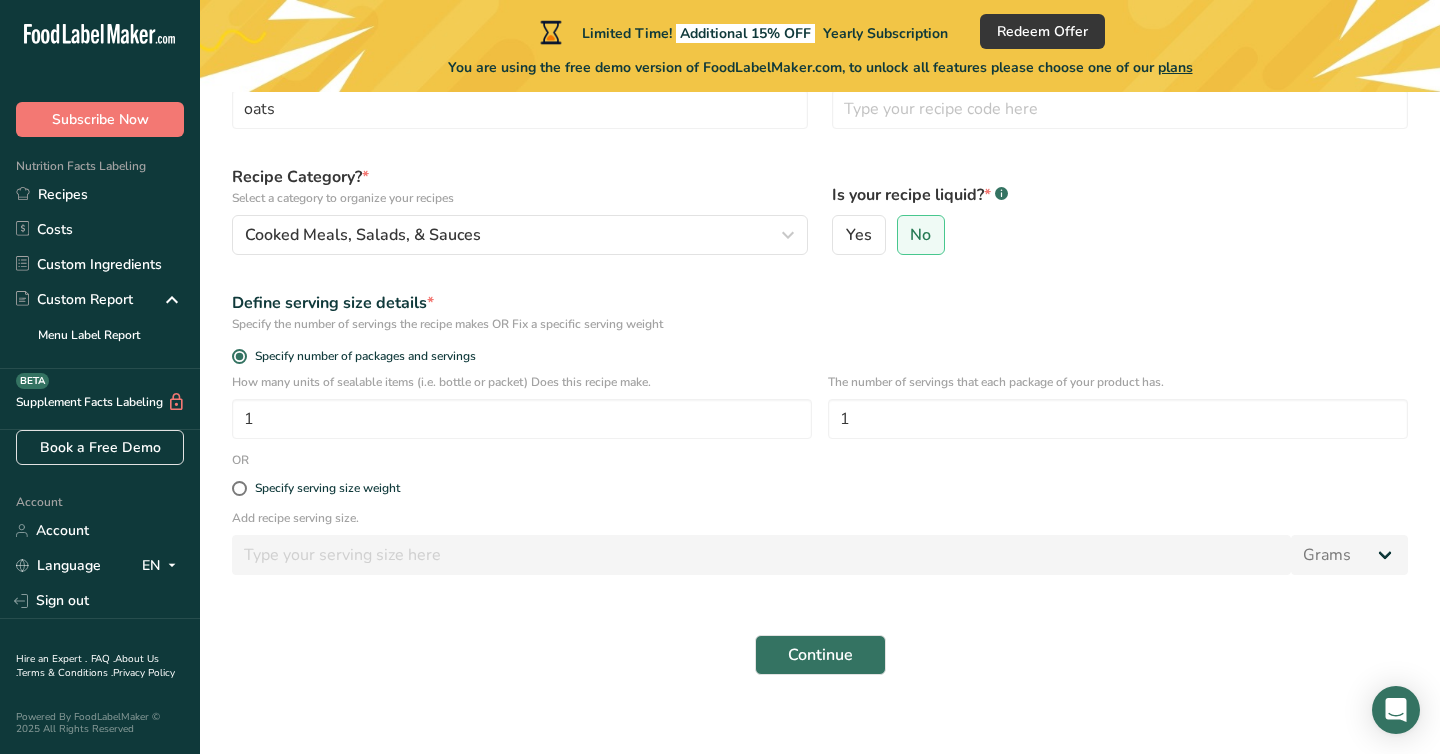 scroll, scrollTop: 157, scrollLeft: 0, axis: vertical 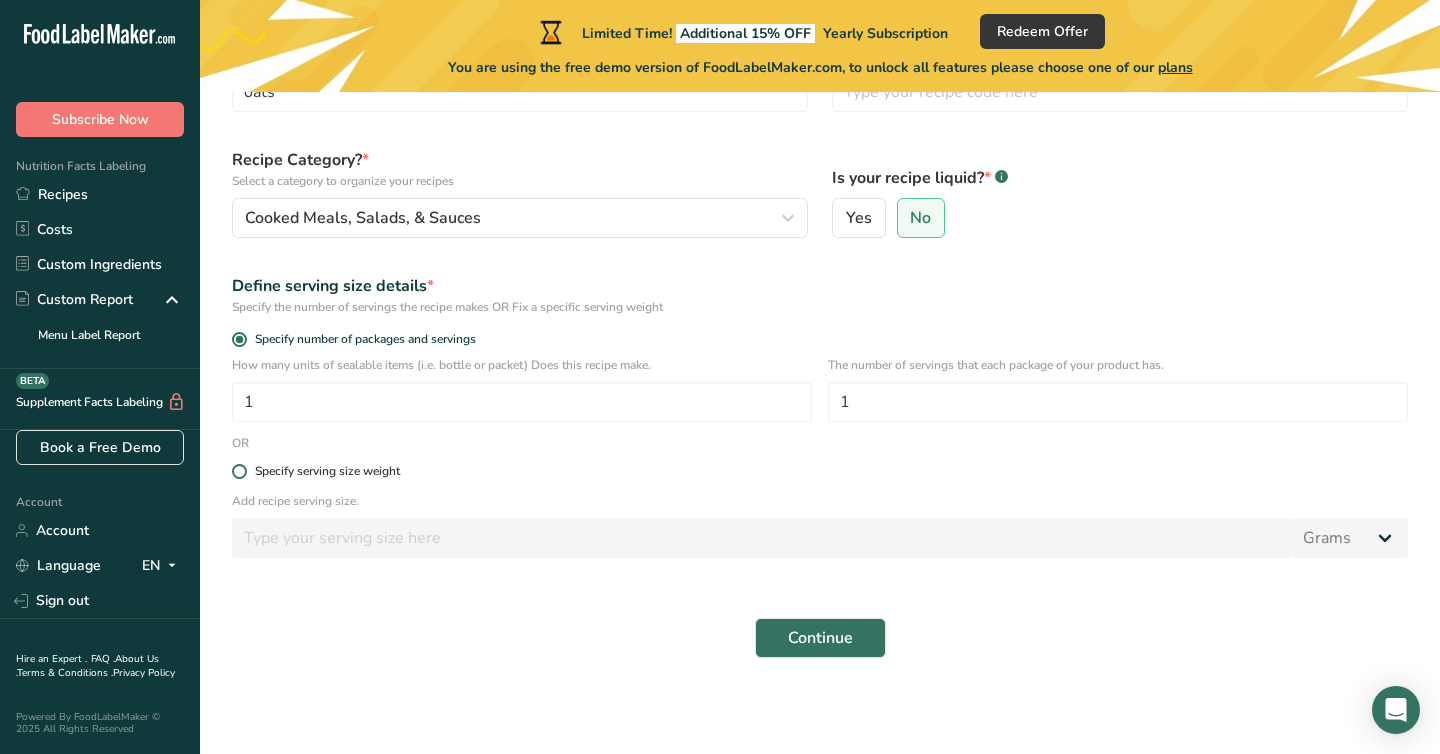 click at bounding box center [239, 471] 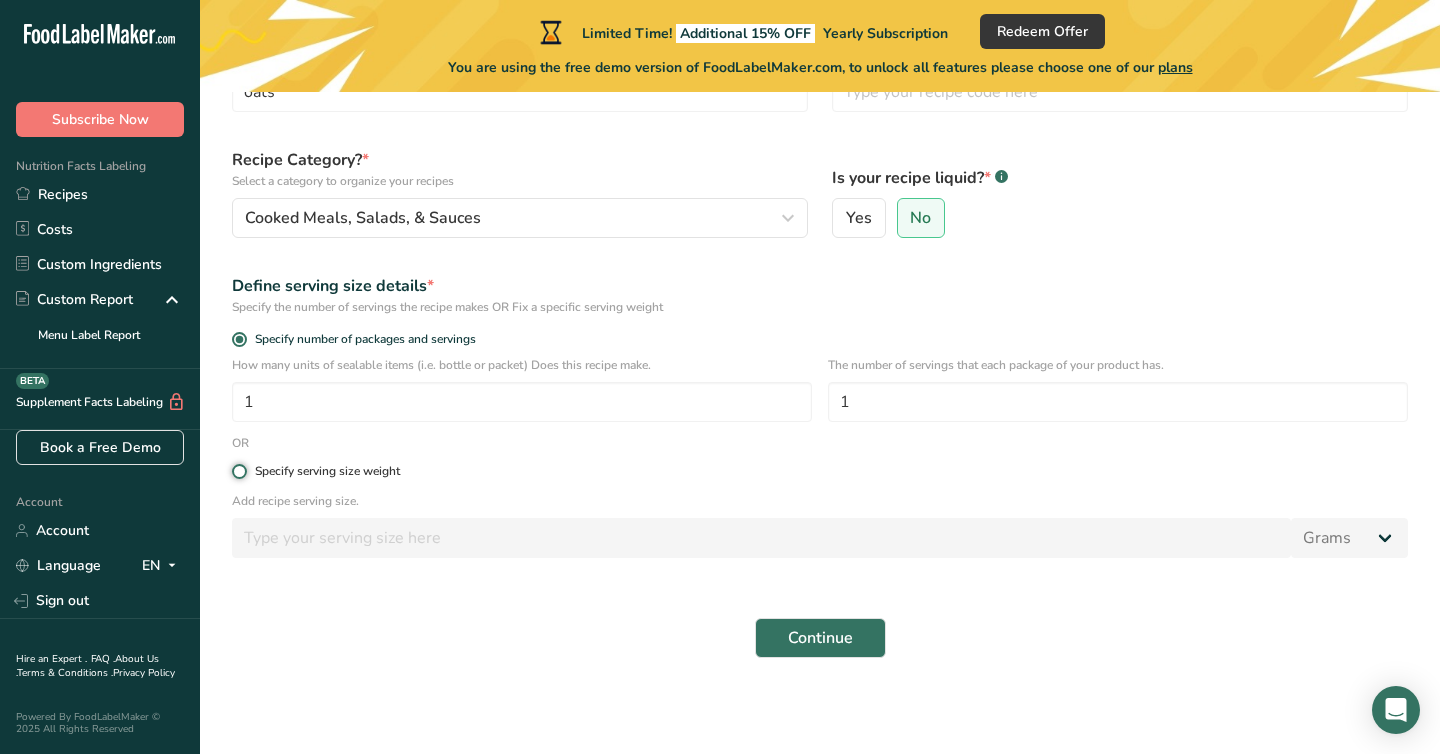 click on "Specify serving size weight" at bounding box center [238, 471] 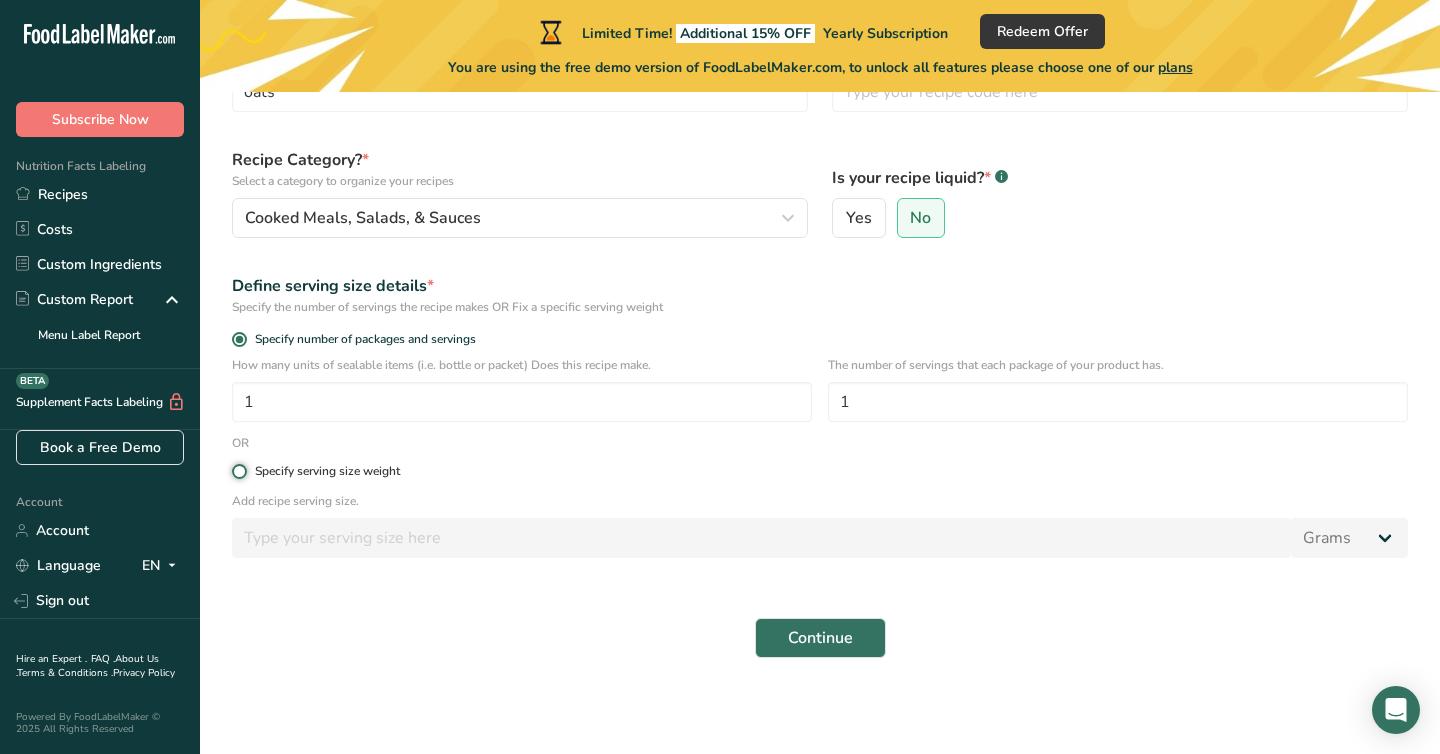 radio on "true" 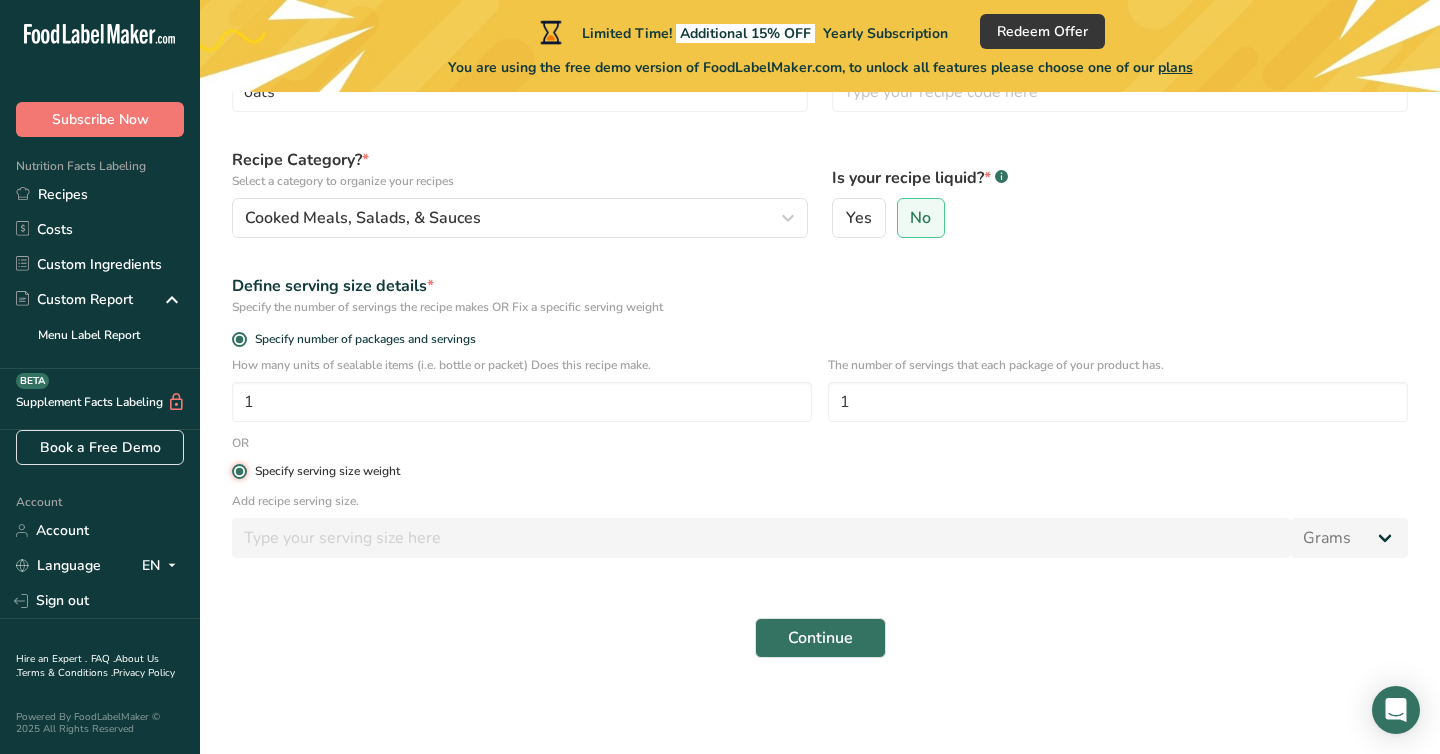 radio on "false" 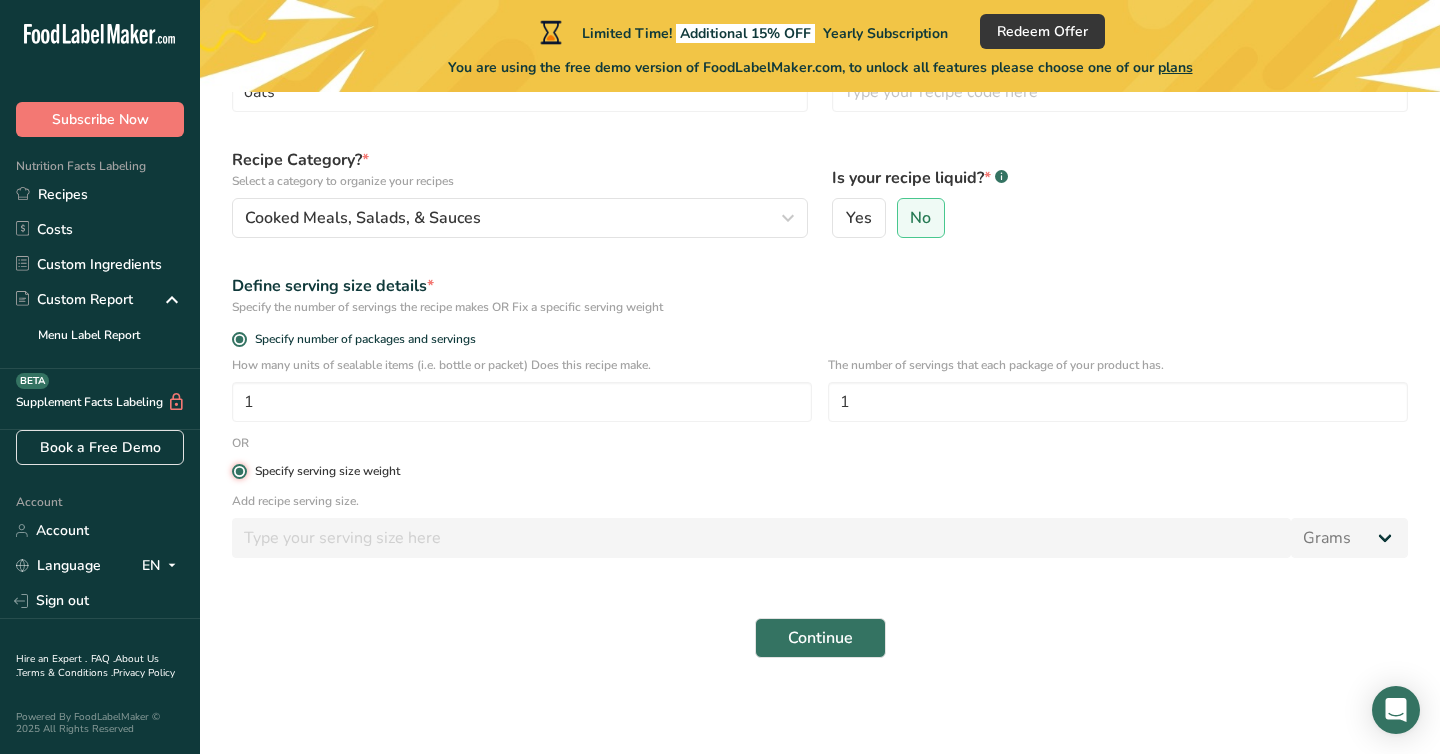 type 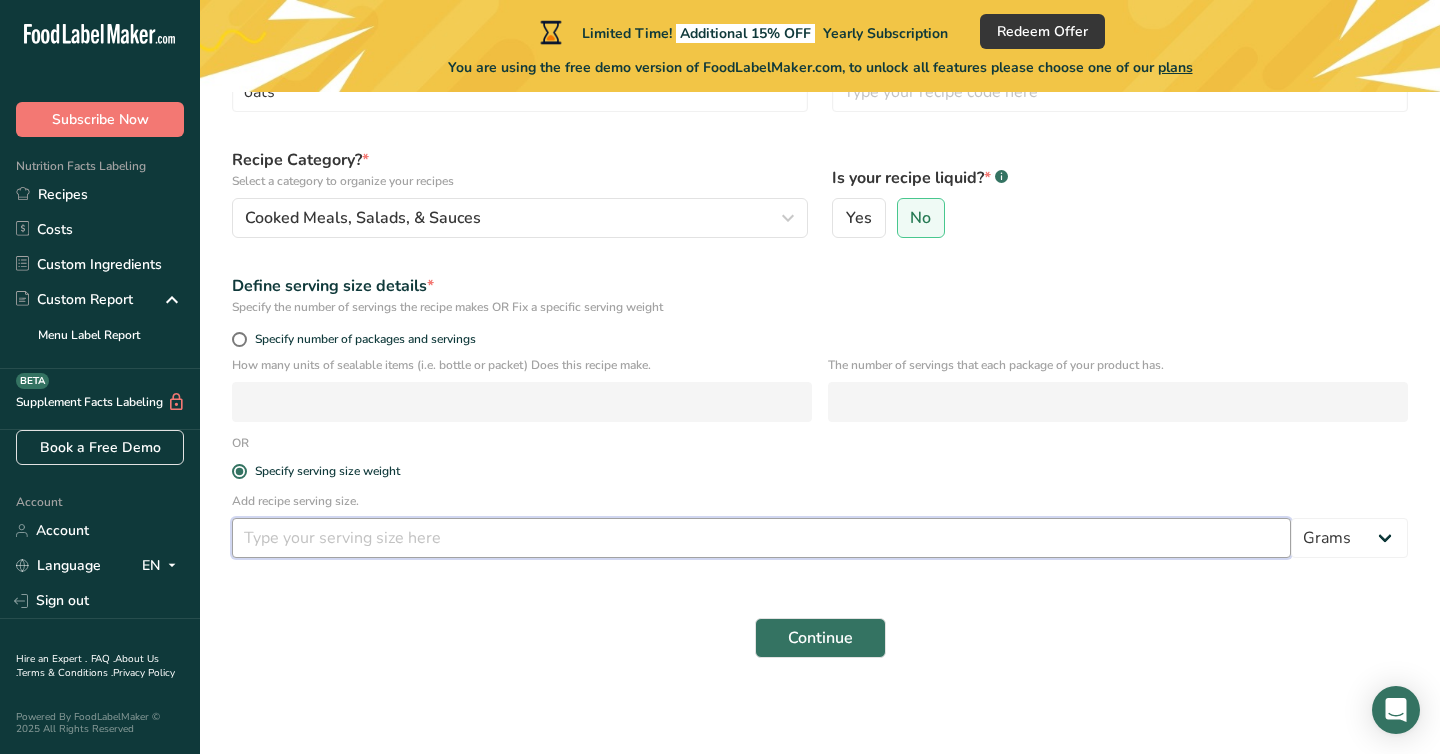 click at bounding box center (761, 538) 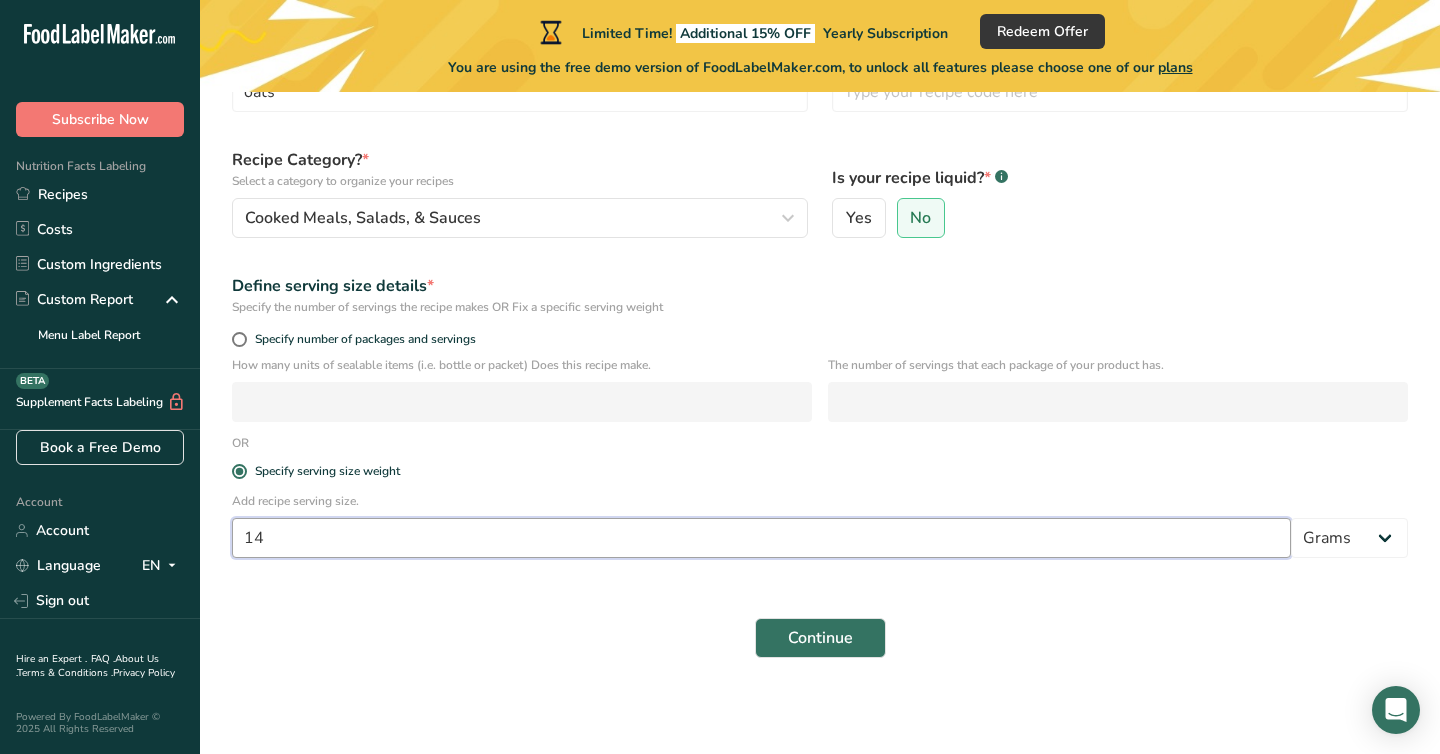 type on "1" 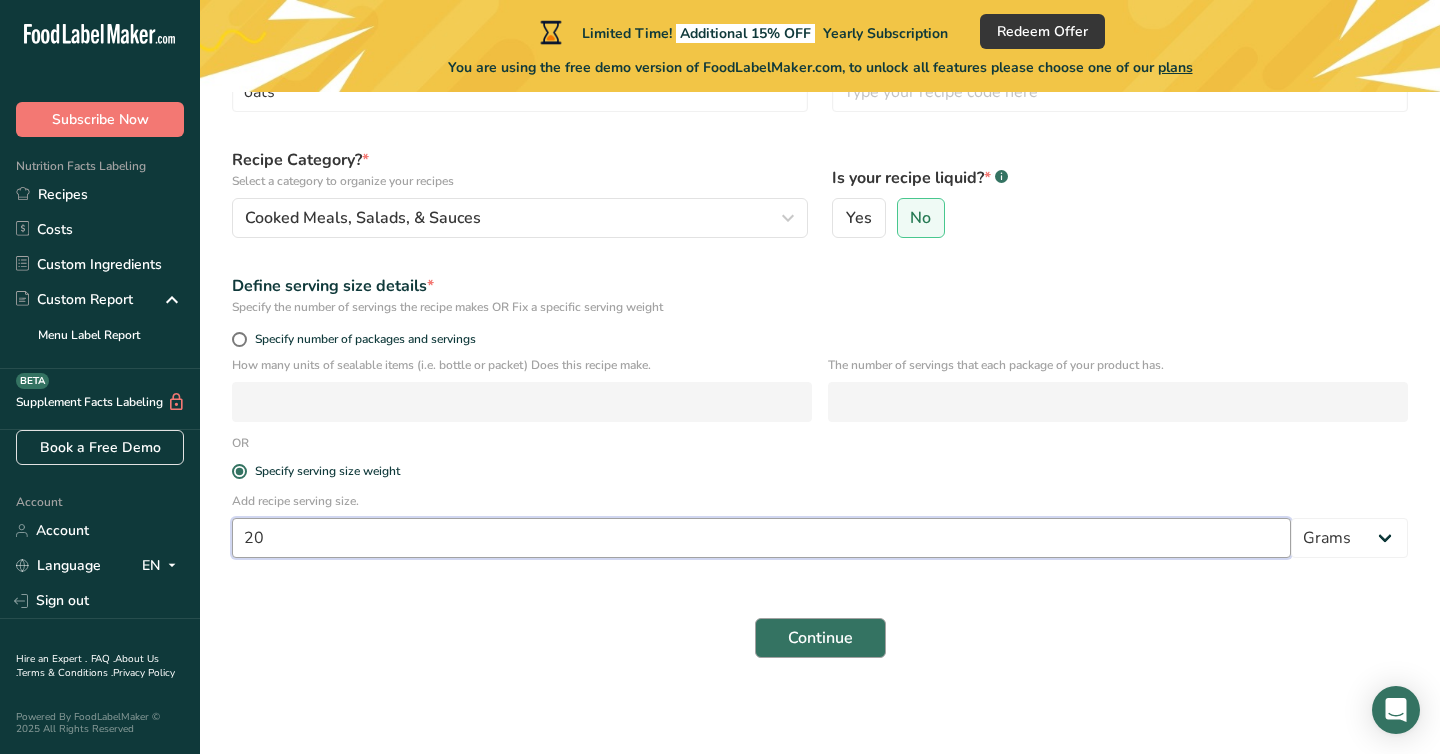 type on "20" 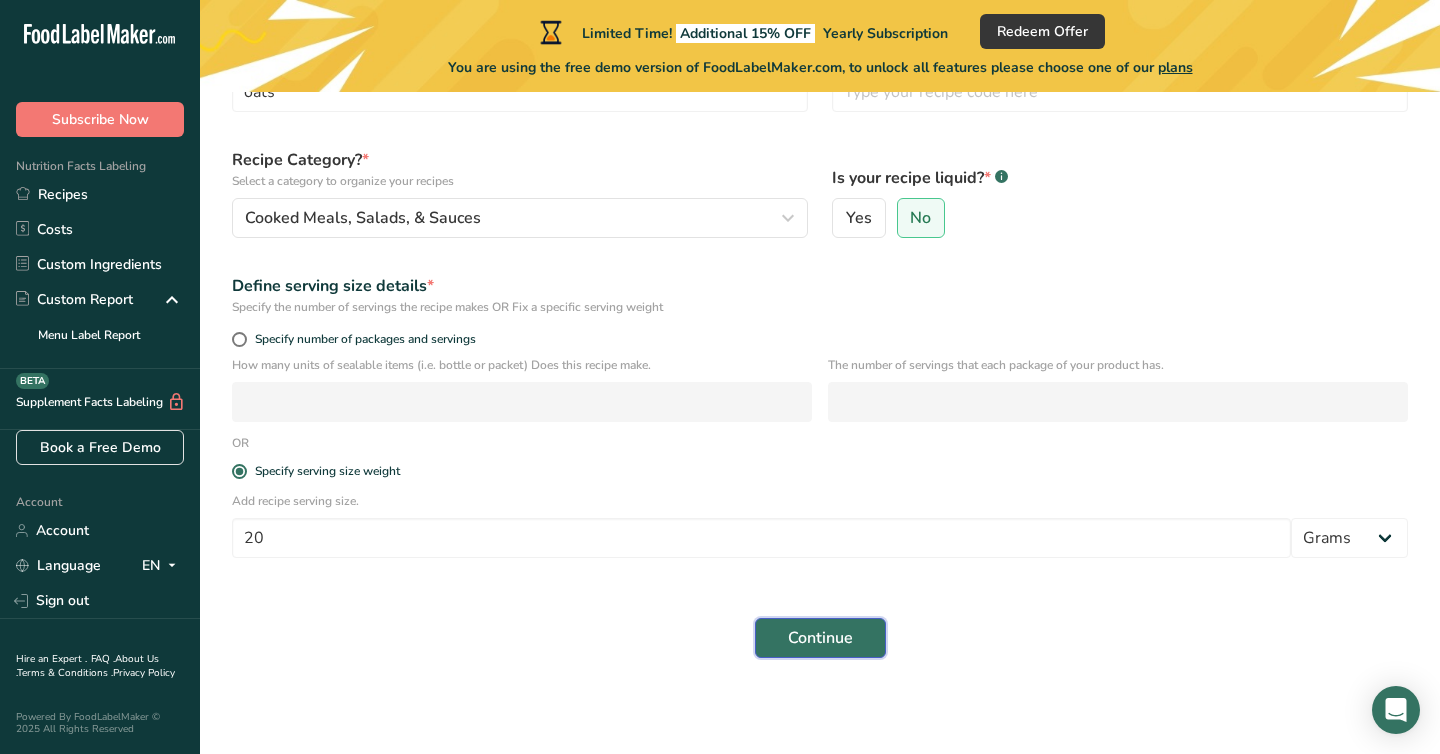 click on "Continue" at bounding box center [820, 638] 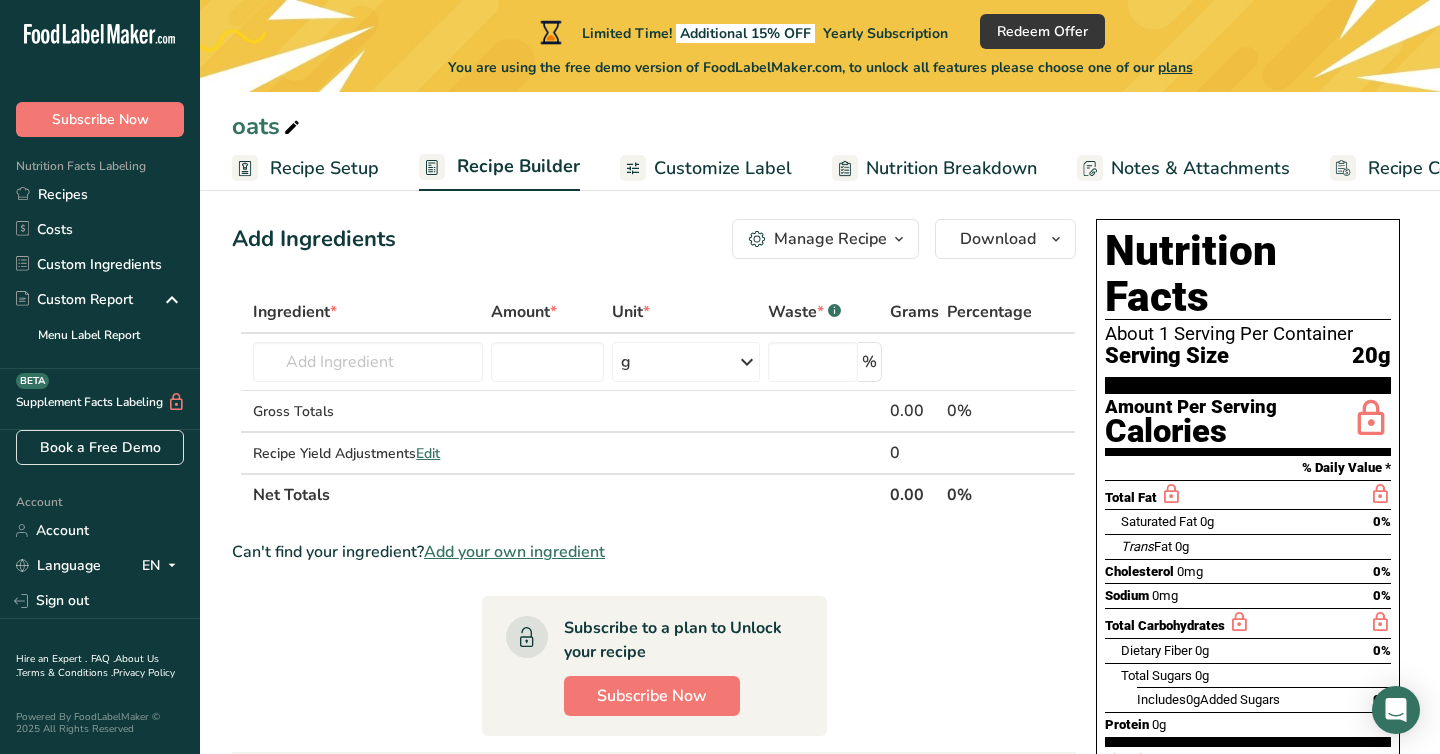 scroll, scrollTop: 28, scrollLeft: 0, axis: vertical 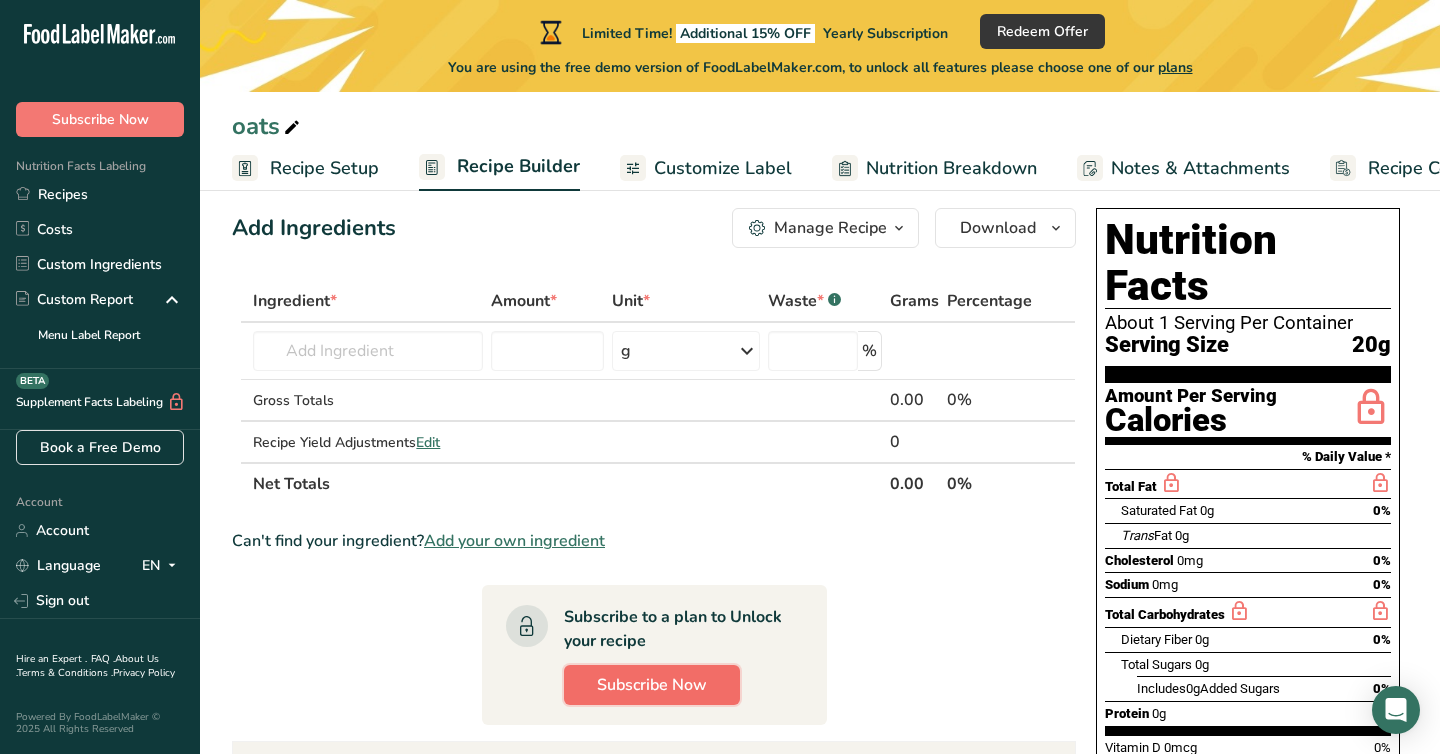 click on "Subscribe Now" at bounding box center [652, 685] 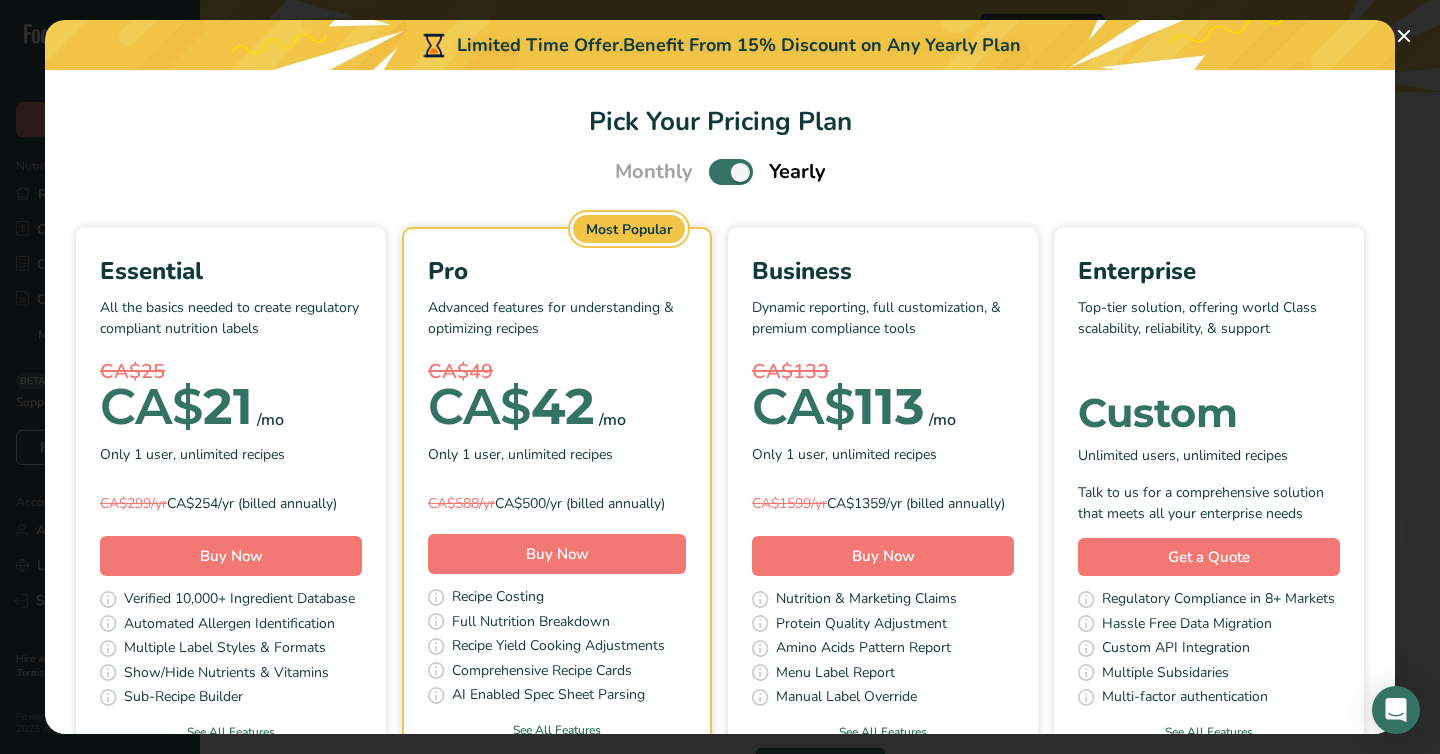 scroll, scrollTop: 157, scrollLeft: 0, axis: vertical 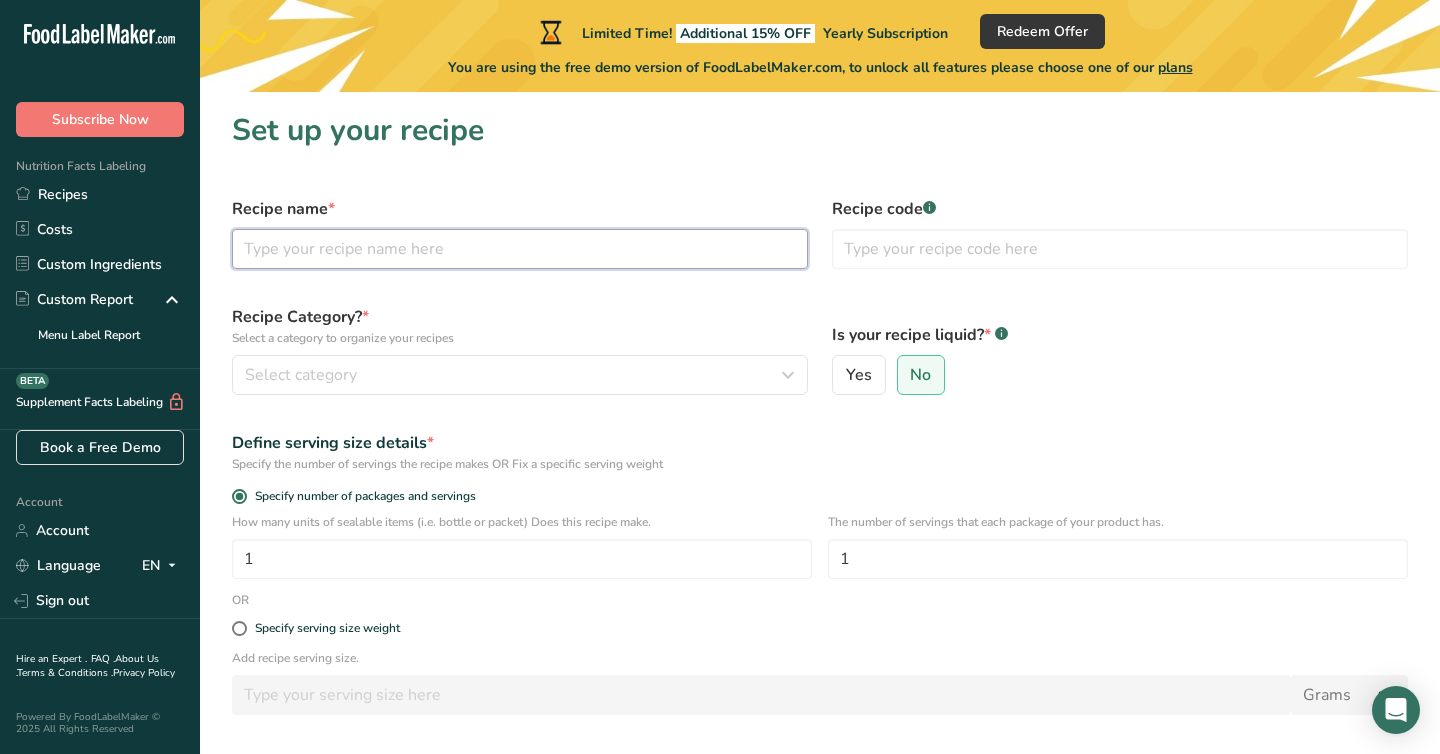 click at bounding box center (520, 249) 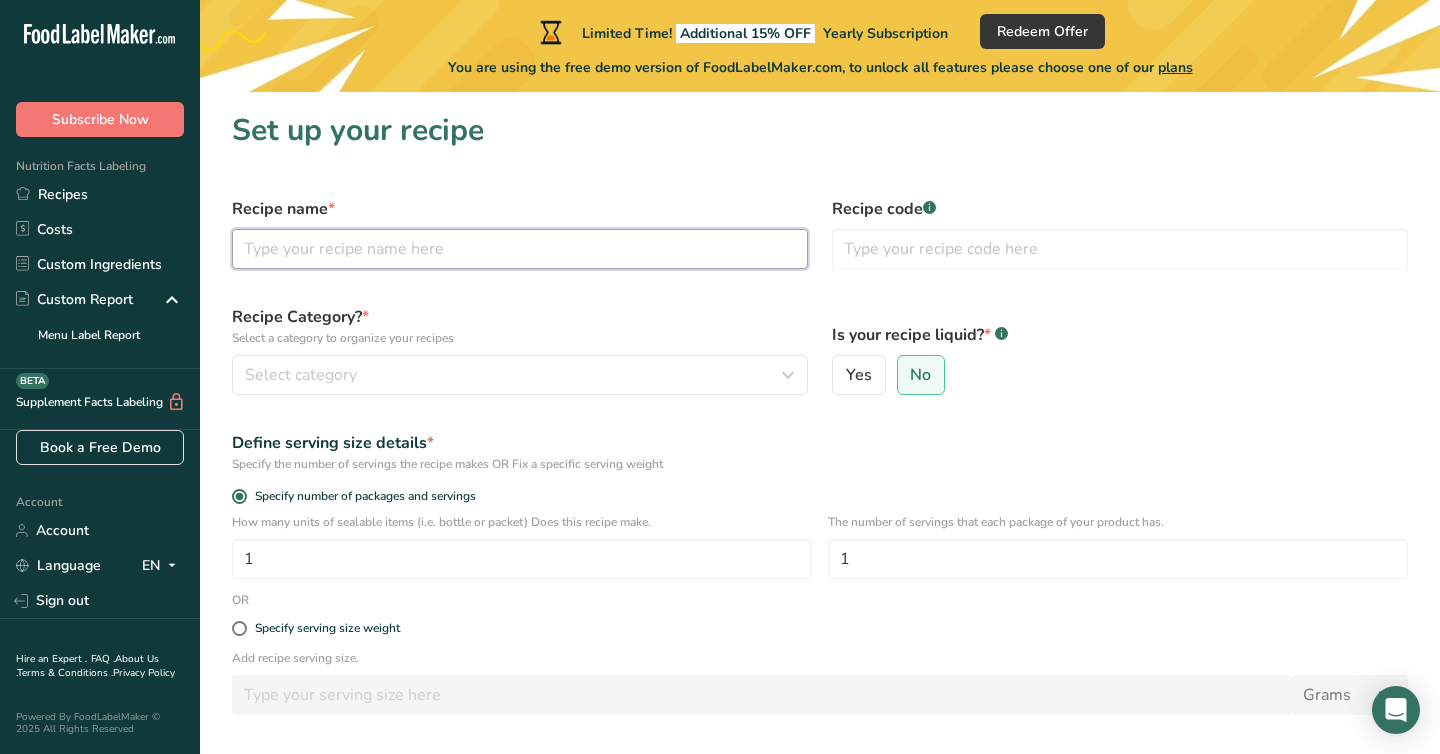 type on "oats" 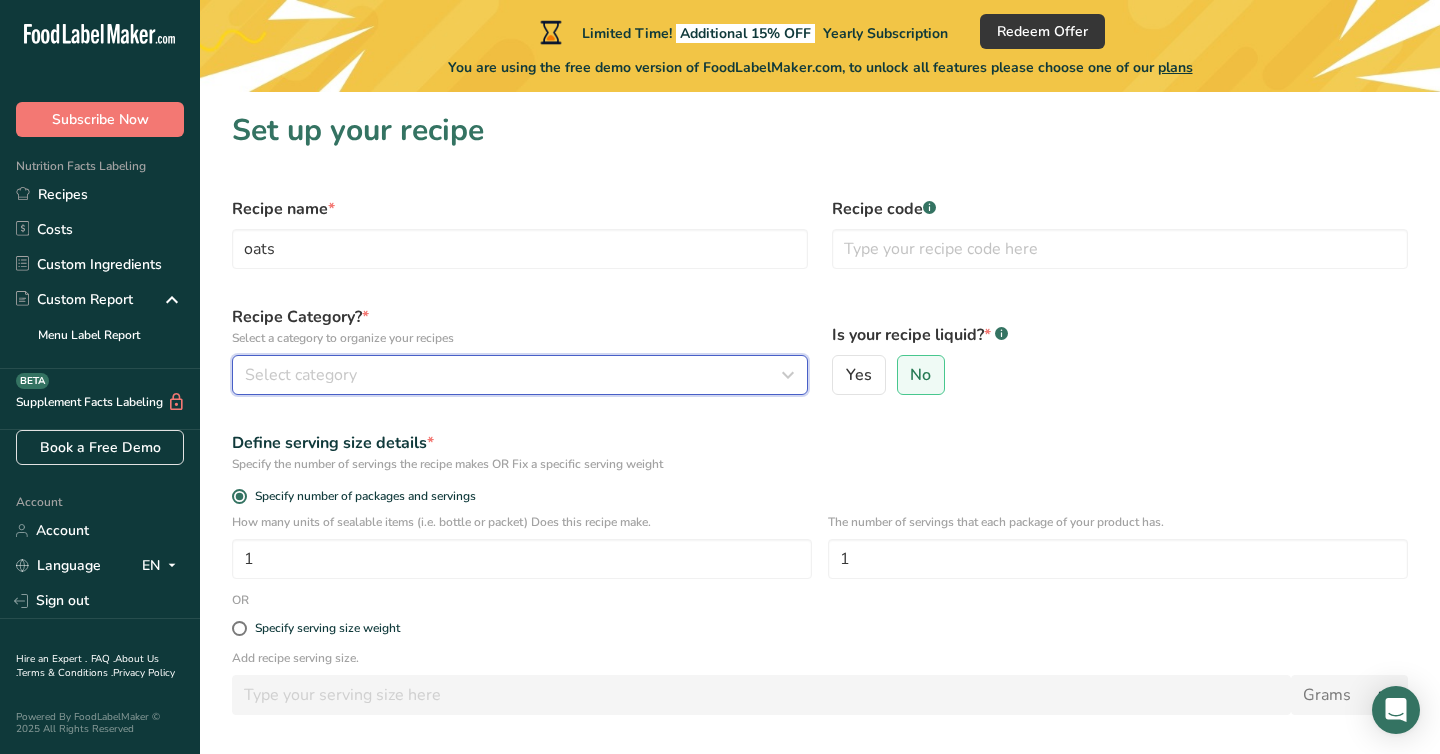 click on "Select category" at bounding box center [514, 375] 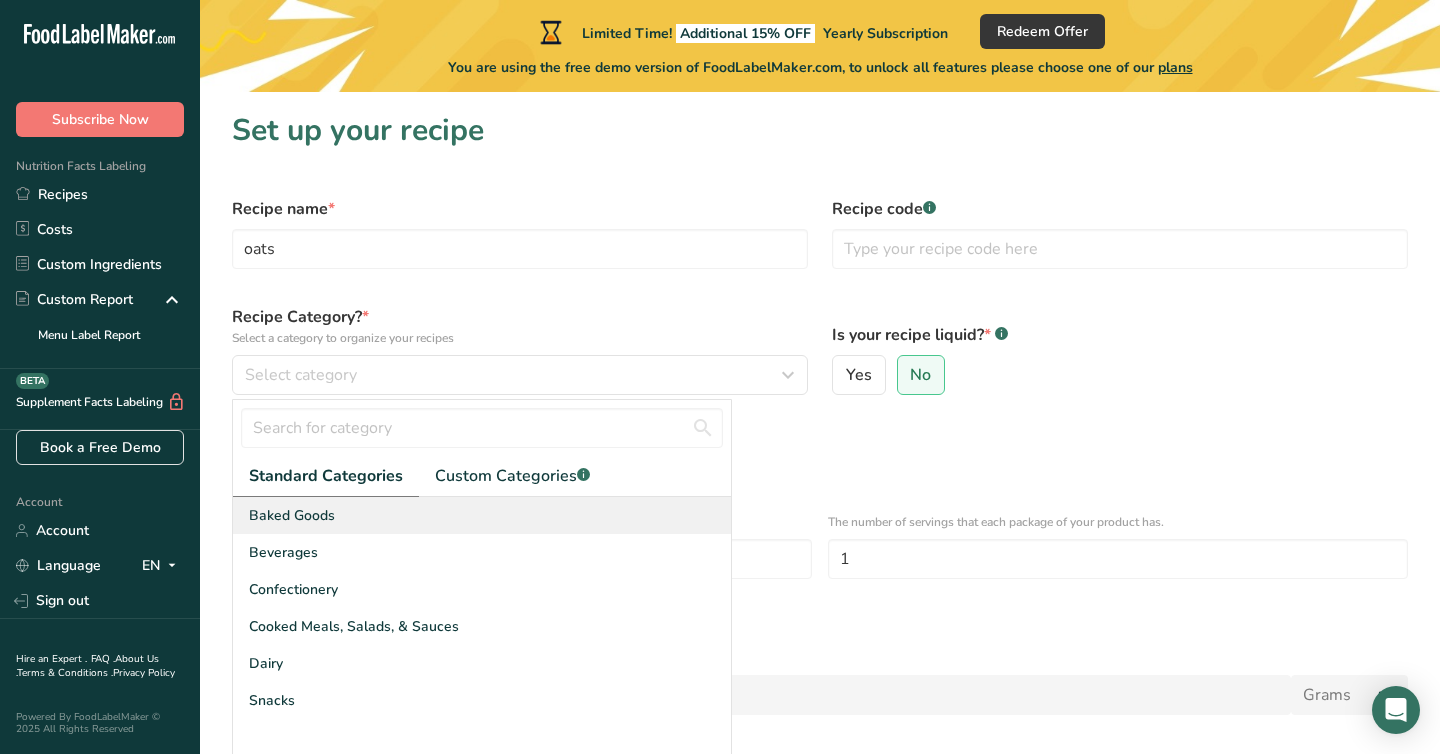 click on "Baked Goods" at bounding box center (292, 515) 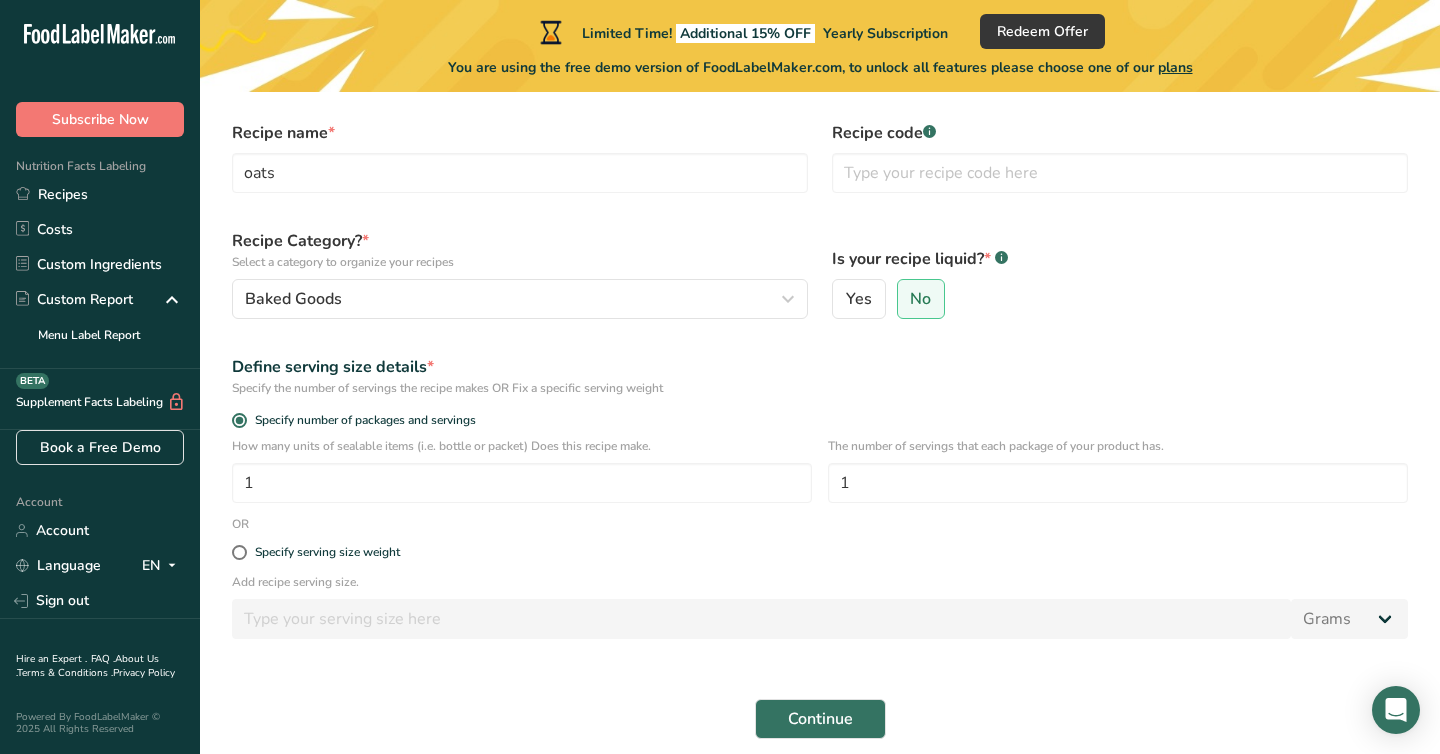 scroll, scrollTop: 87, scrollLeft: 0, axis: vertical 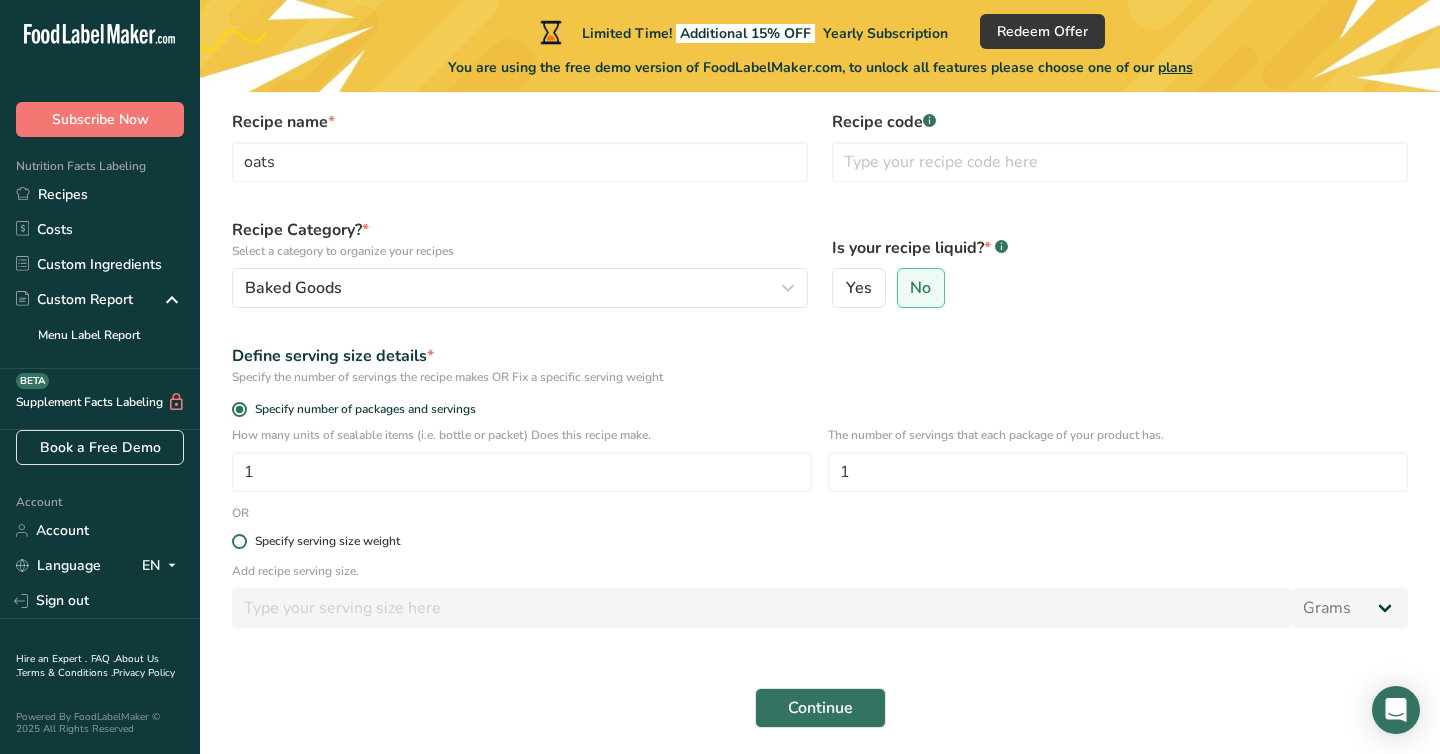click at bounding box center (239, 541) 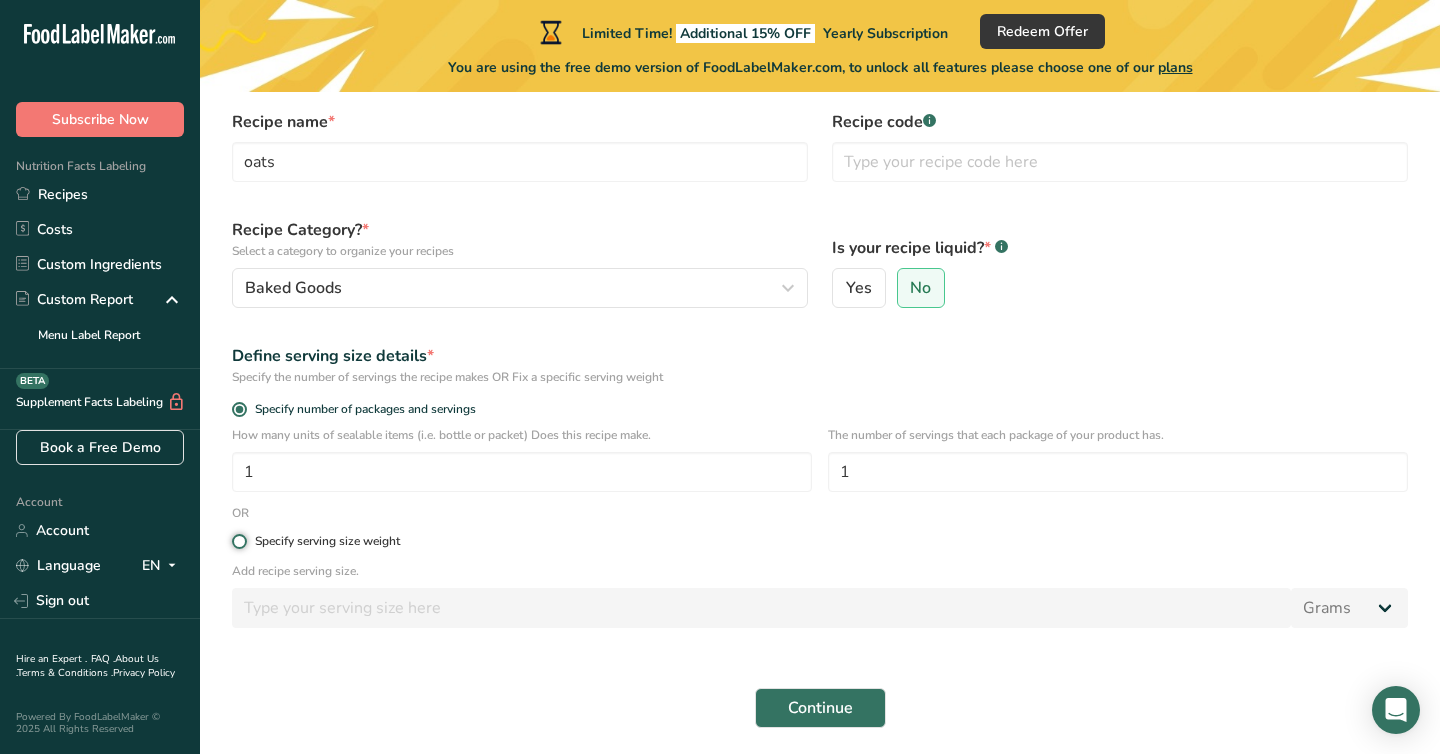 click on "Specify serving size weight" at bounding box center [238, 541] 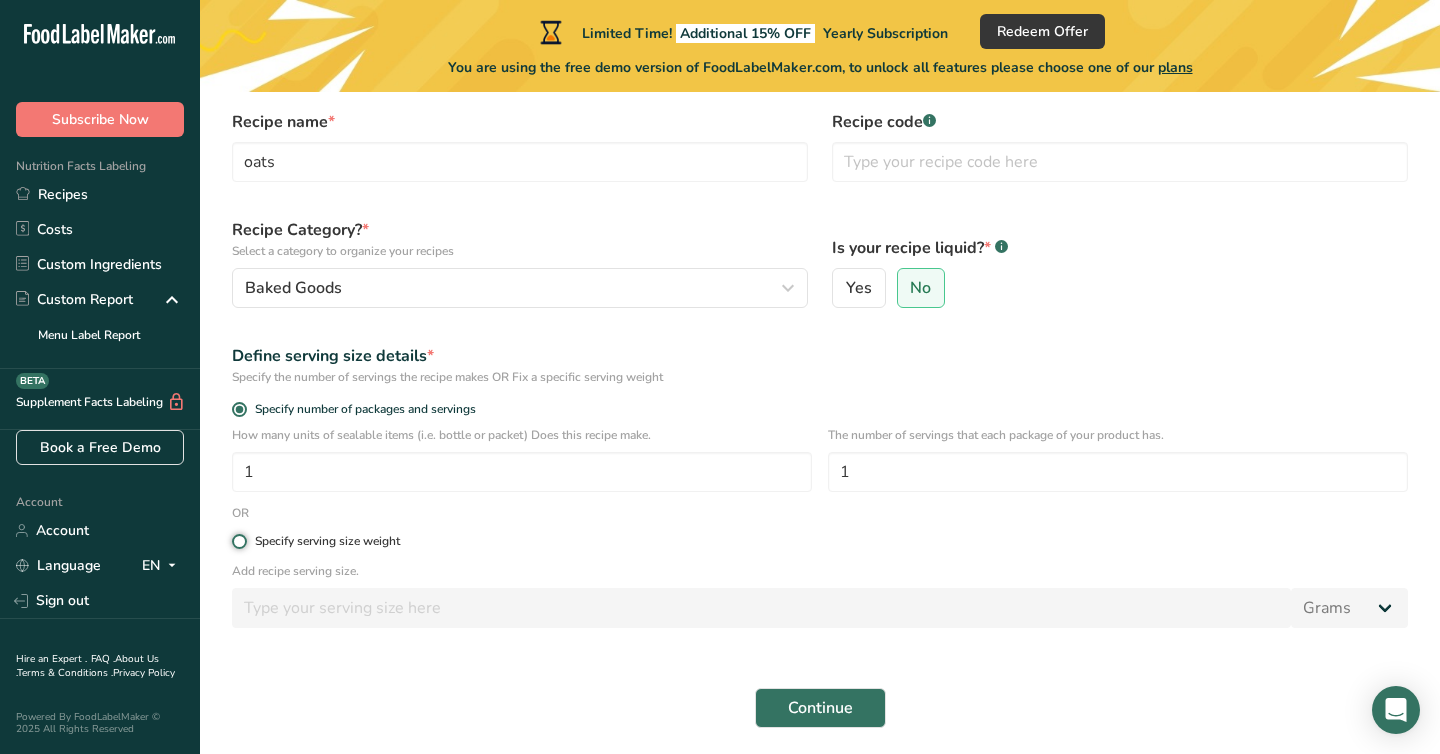 radio on "true" 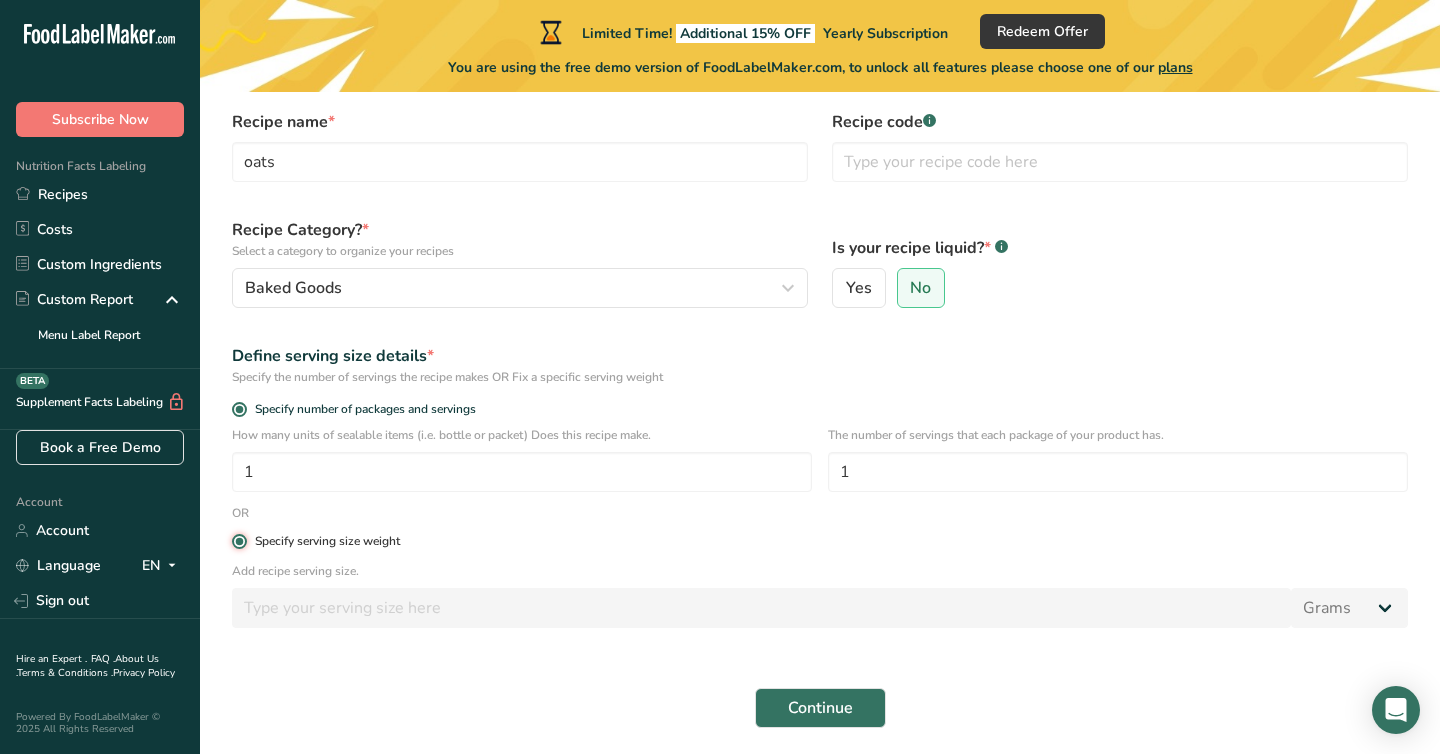 radio on "false" 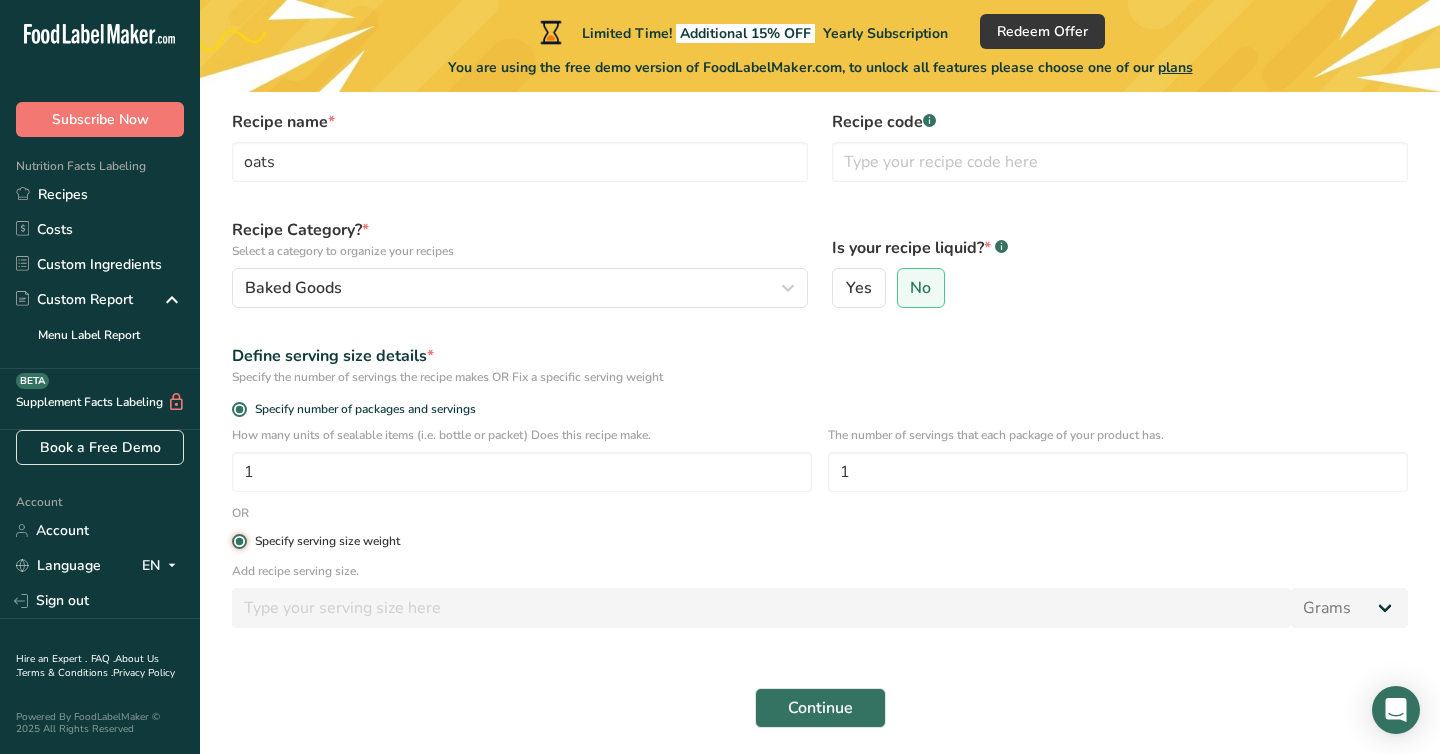 type 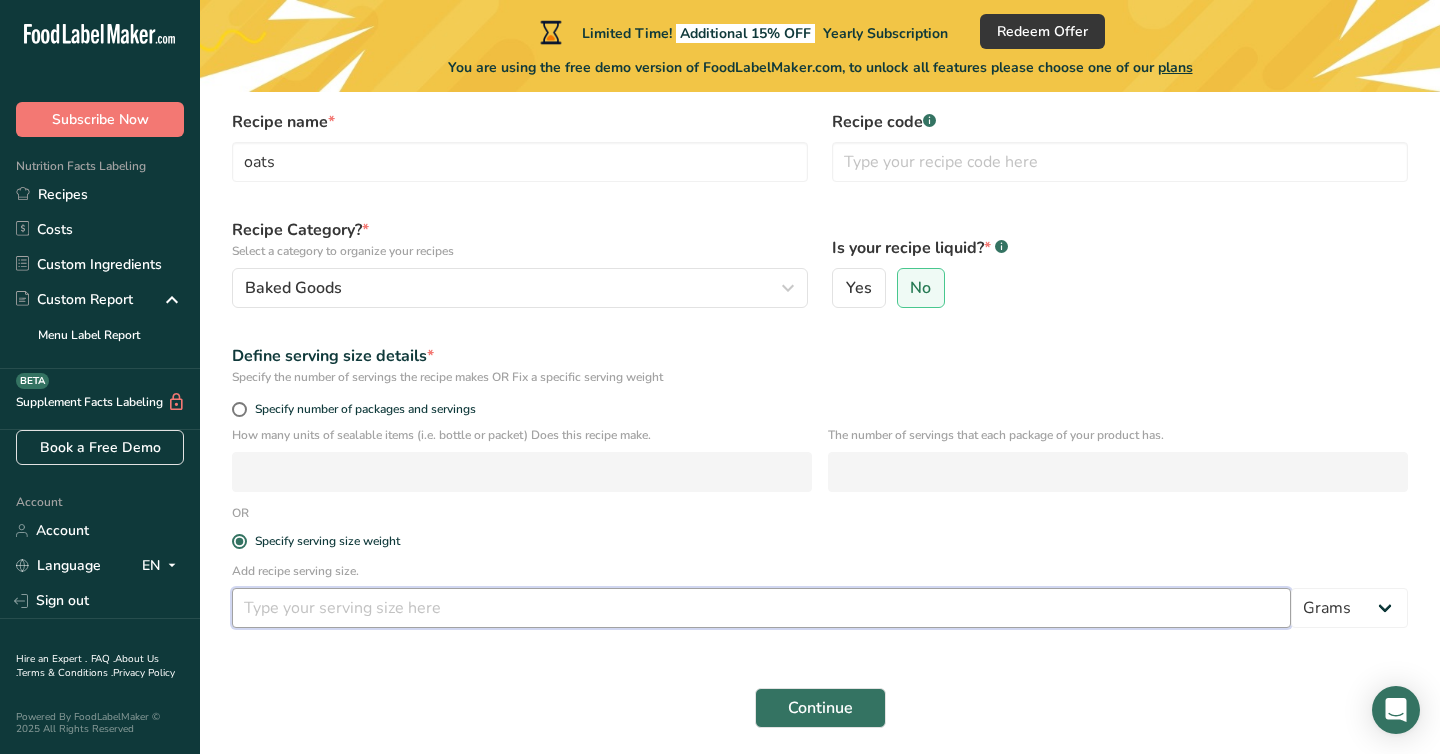 click at bounding box center [761, 608] 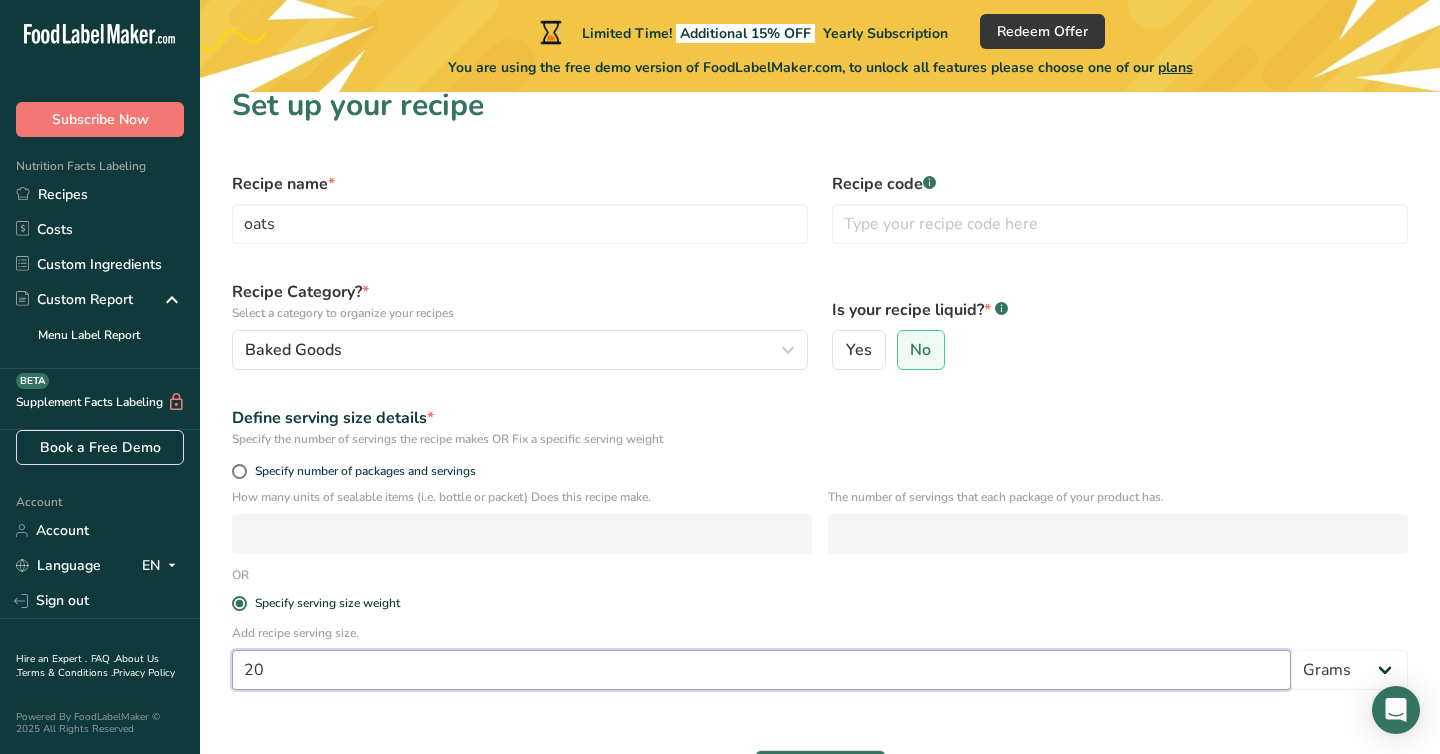 scroll, scrollTop: 21, scrollLeft: 0, axis: vertical 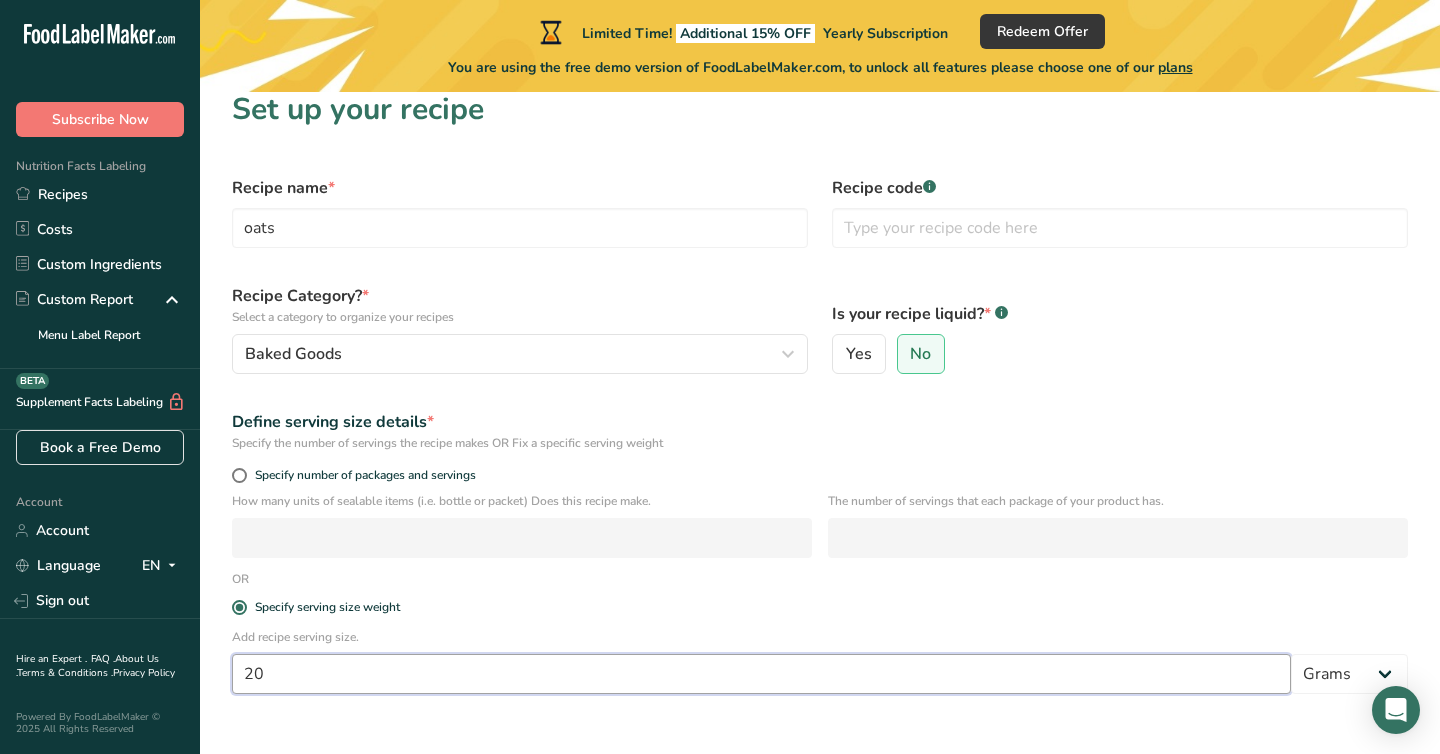 type on "2" 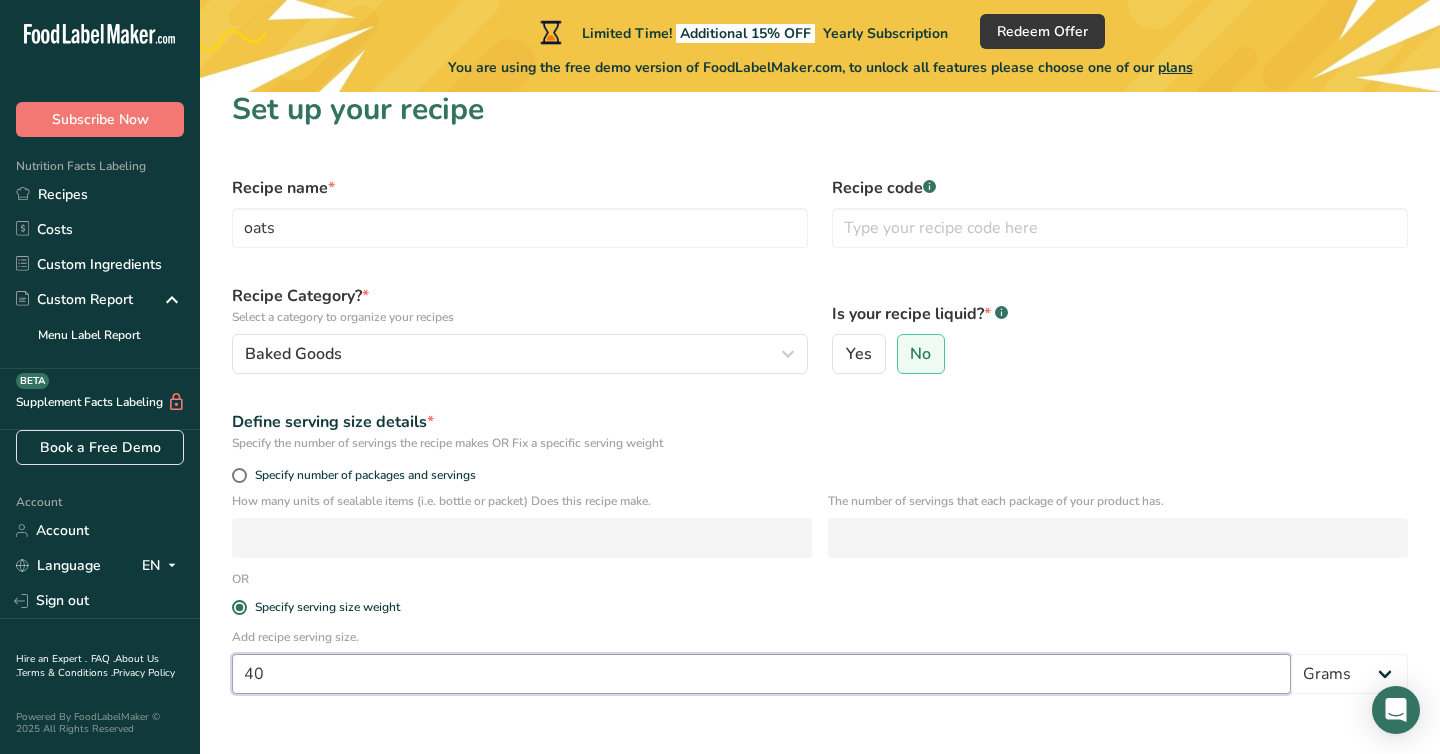 scroll, scrollTop: 157, scrollLeft: 0, axis: vertical 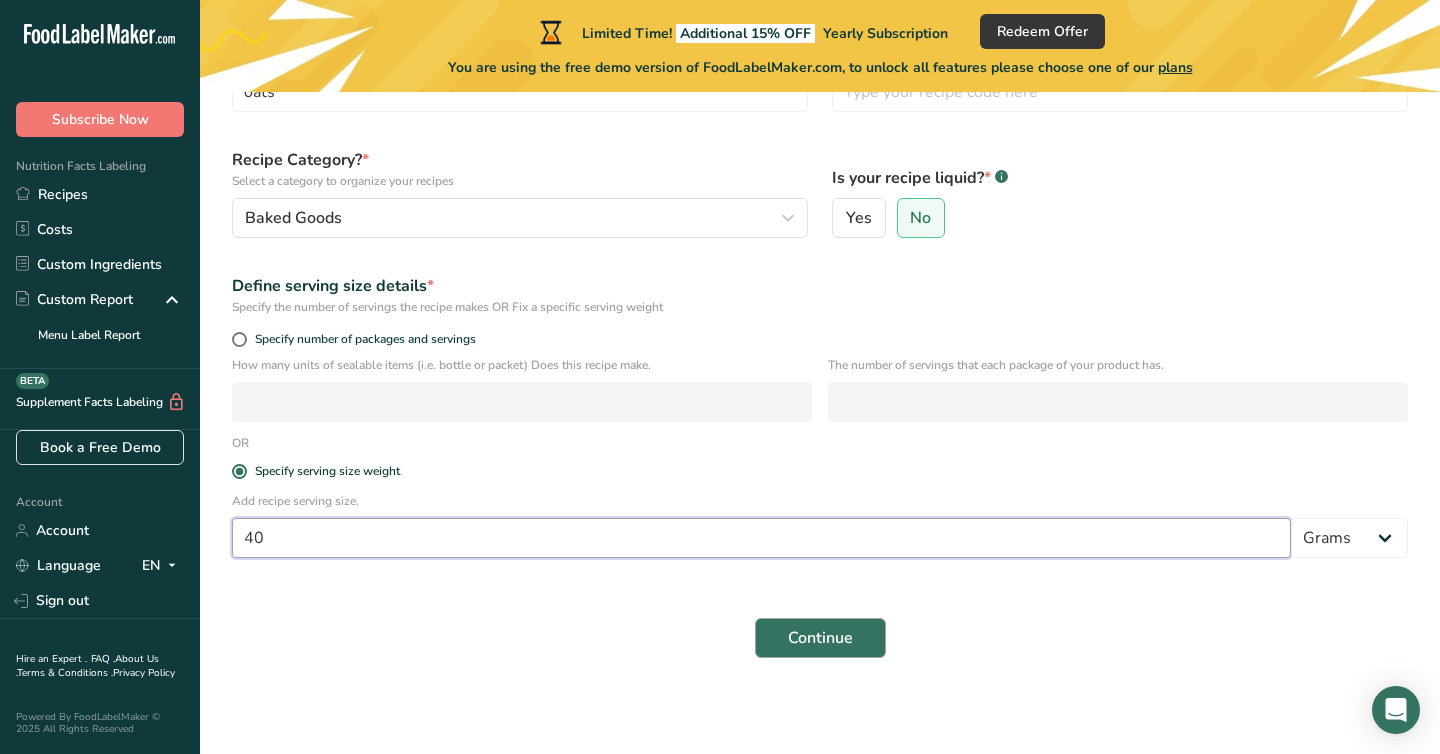 type on "40" 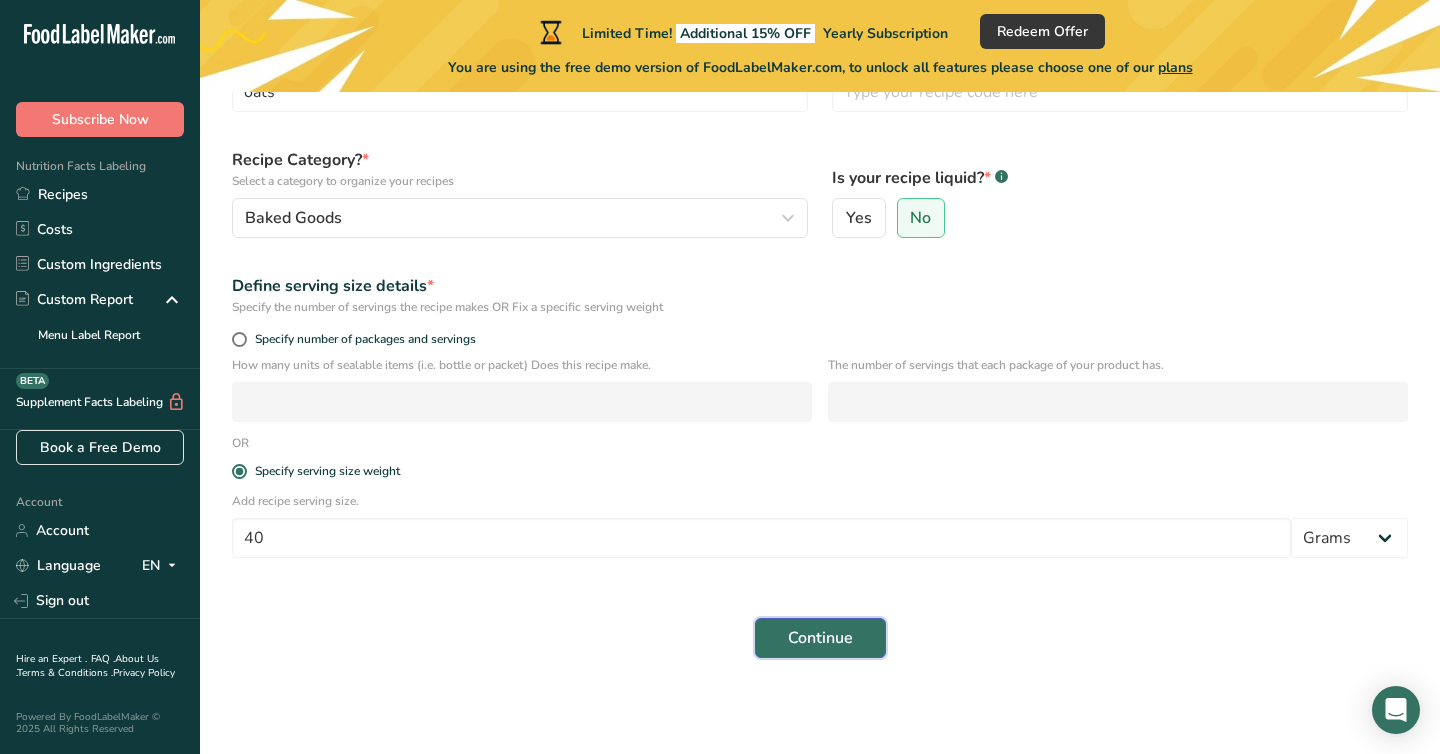 click on "Continue" at bounding box center (820, 638) 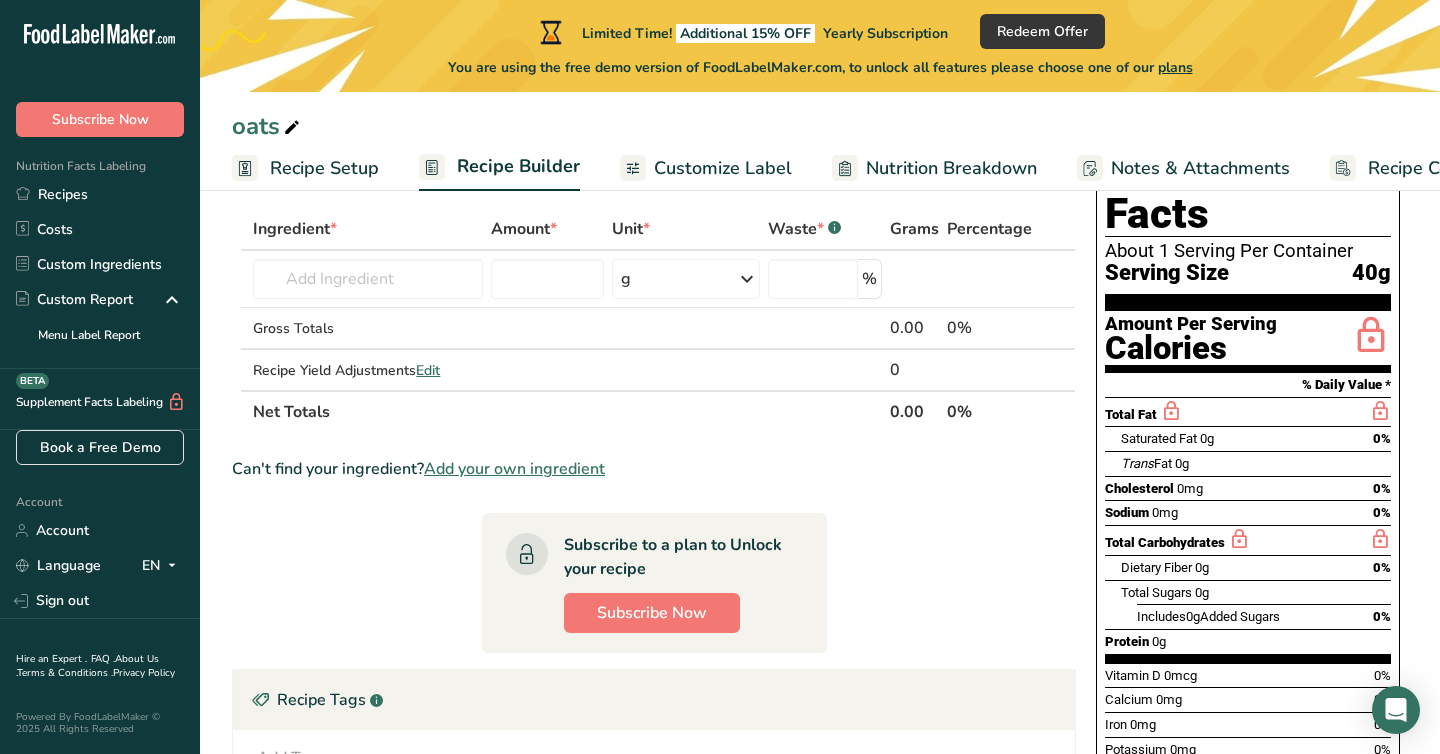 scroll, scrollTop: 99, scrollLeft: 0, axis: vertical 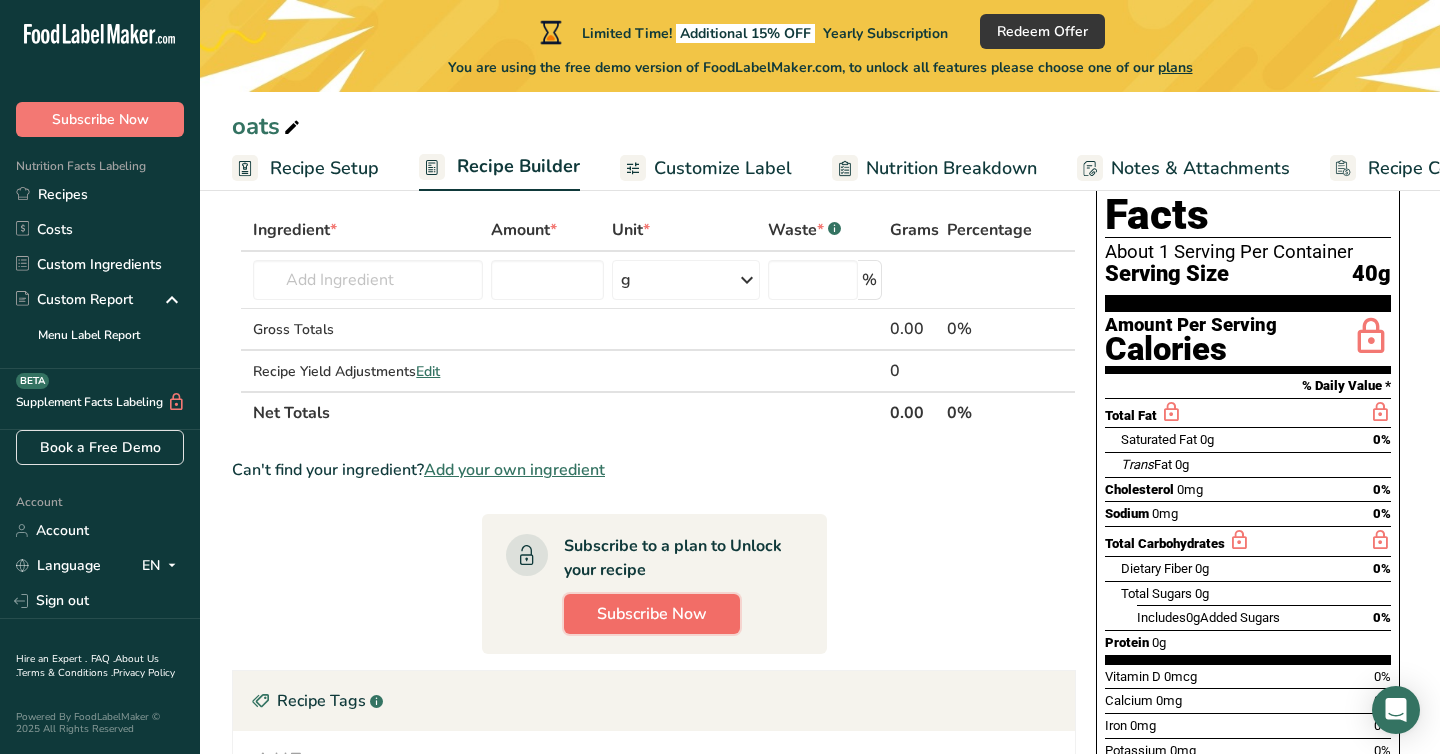 click on "Subscribe Now" at bounding box center [652, 614] 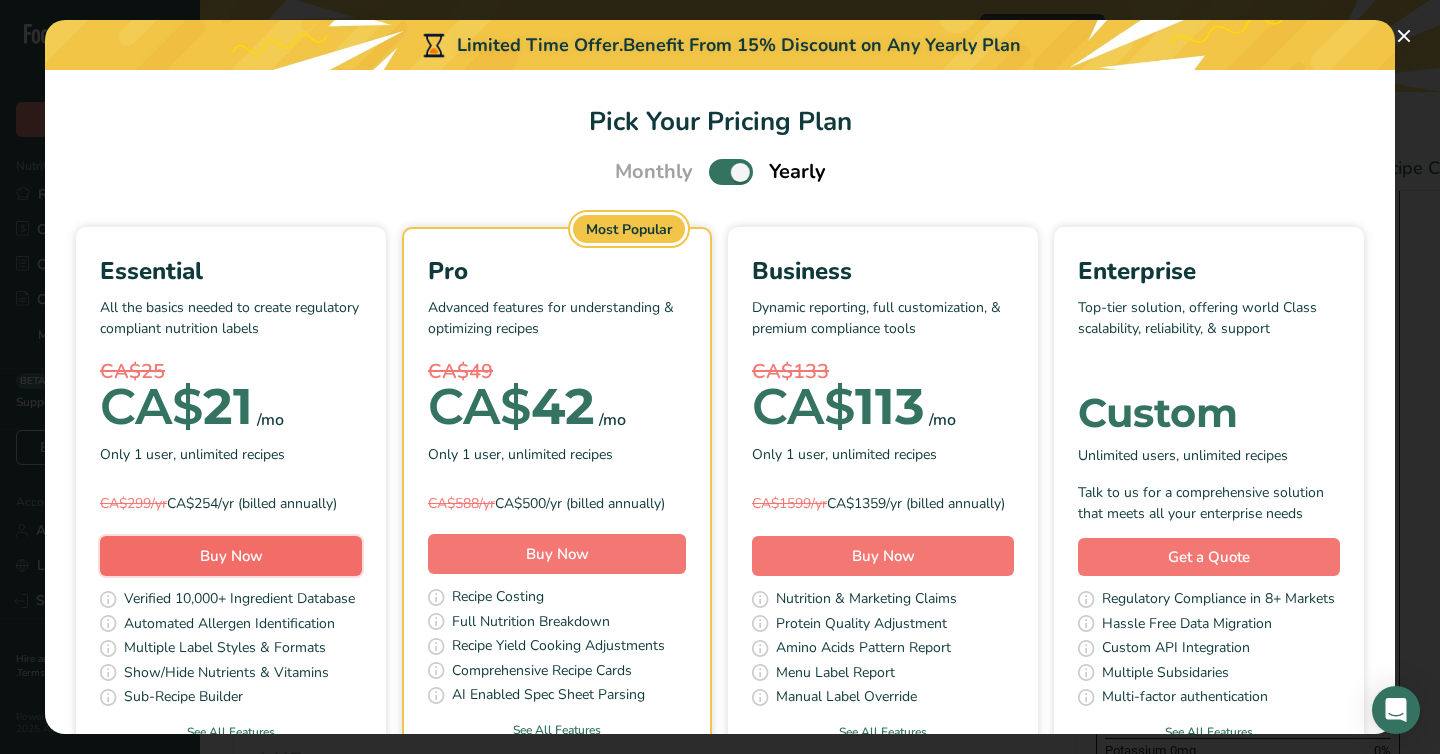 click on "Buy Now" at bounding box center (231, 556) 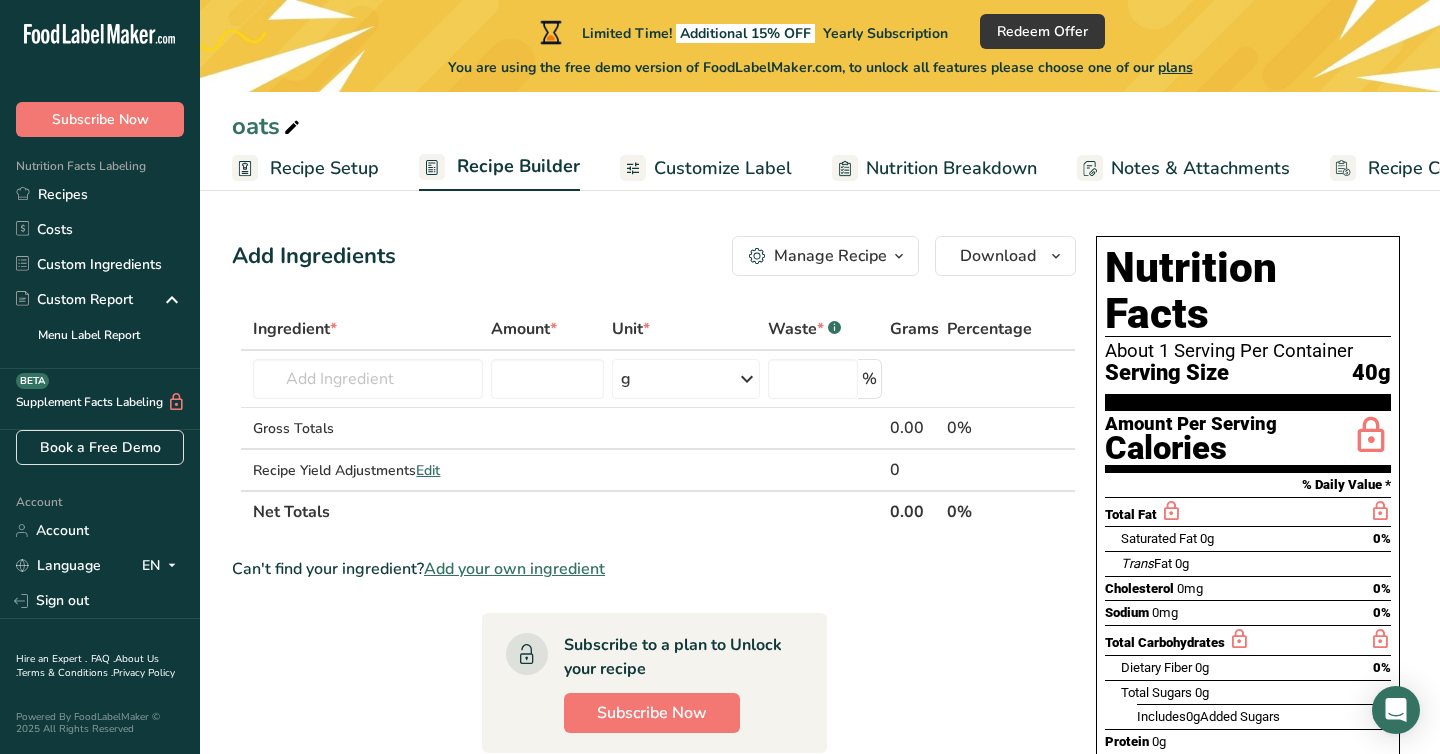 scroll, scrollTop: 0, scrollLeft: 0, axis: both 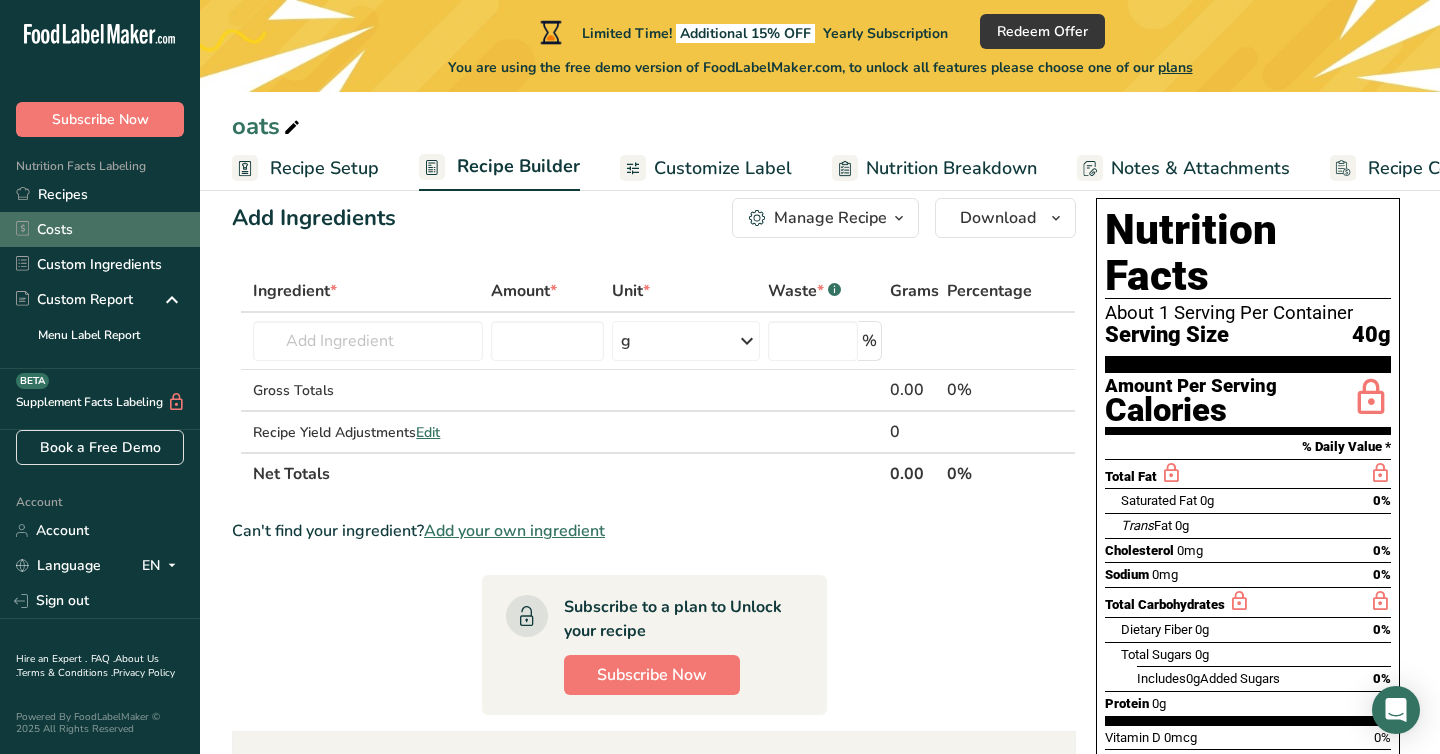 click on "Costs" at bounding box center (100, 229) 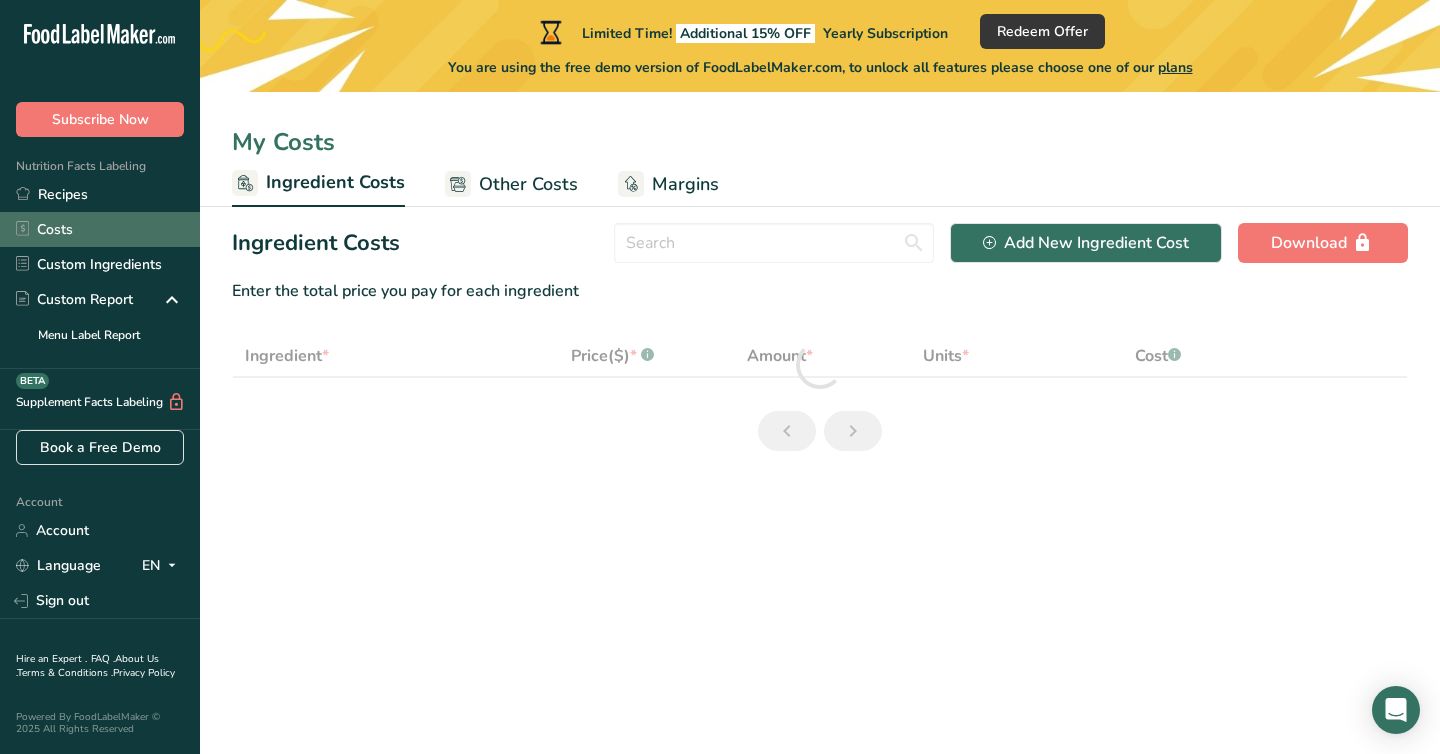 scroll, scrollTop: 0, scrollLeft: 0, axis: both 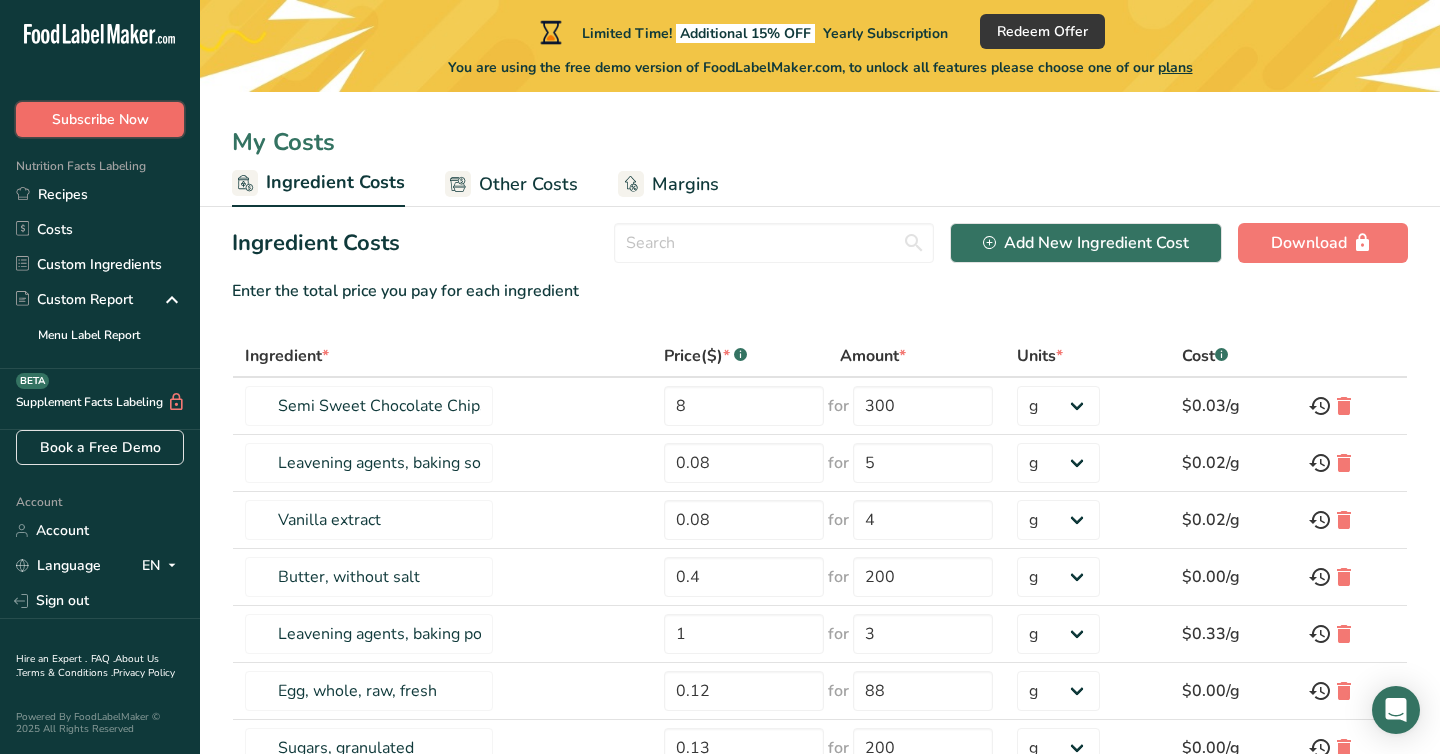 click on "Subscribe Now" at bounding box center (100, 119) 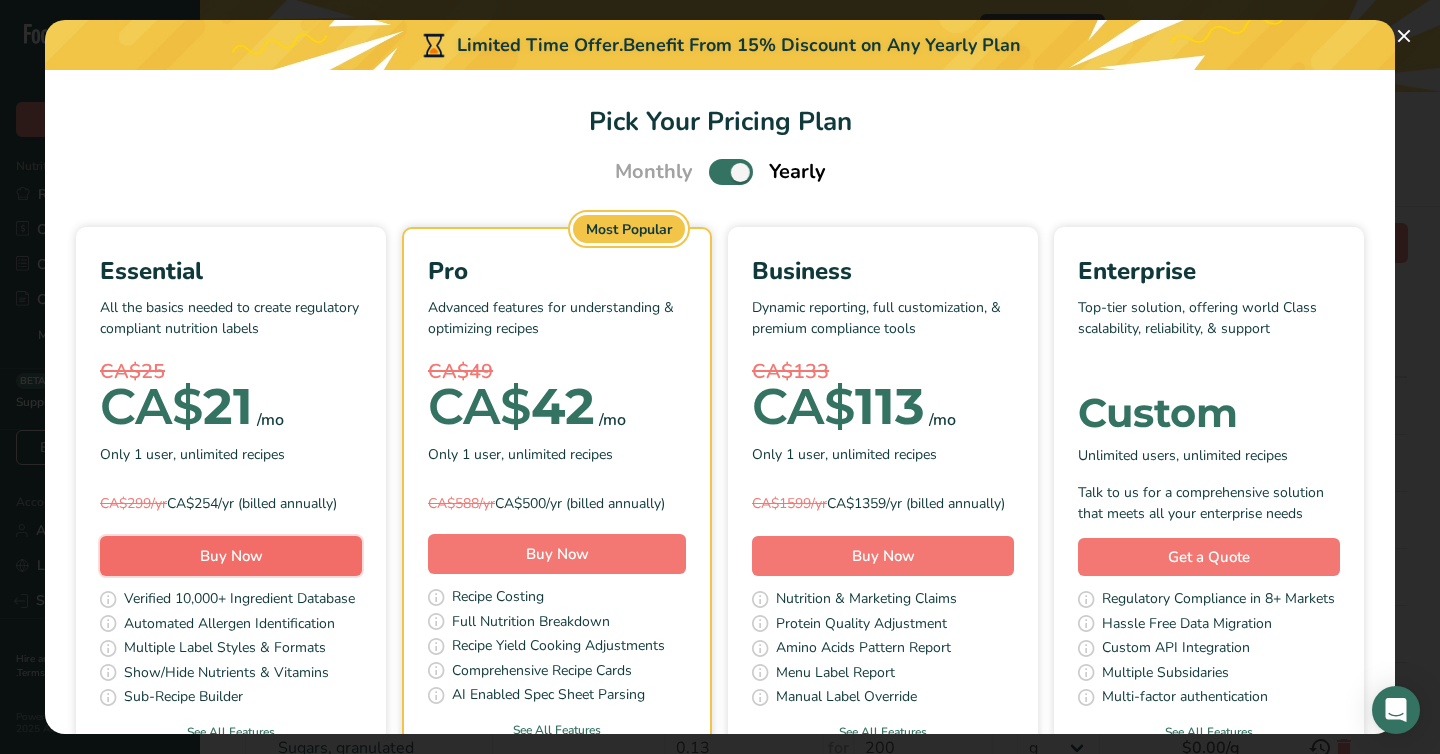 click on "Buy Now" at bounding box center [231, 556] 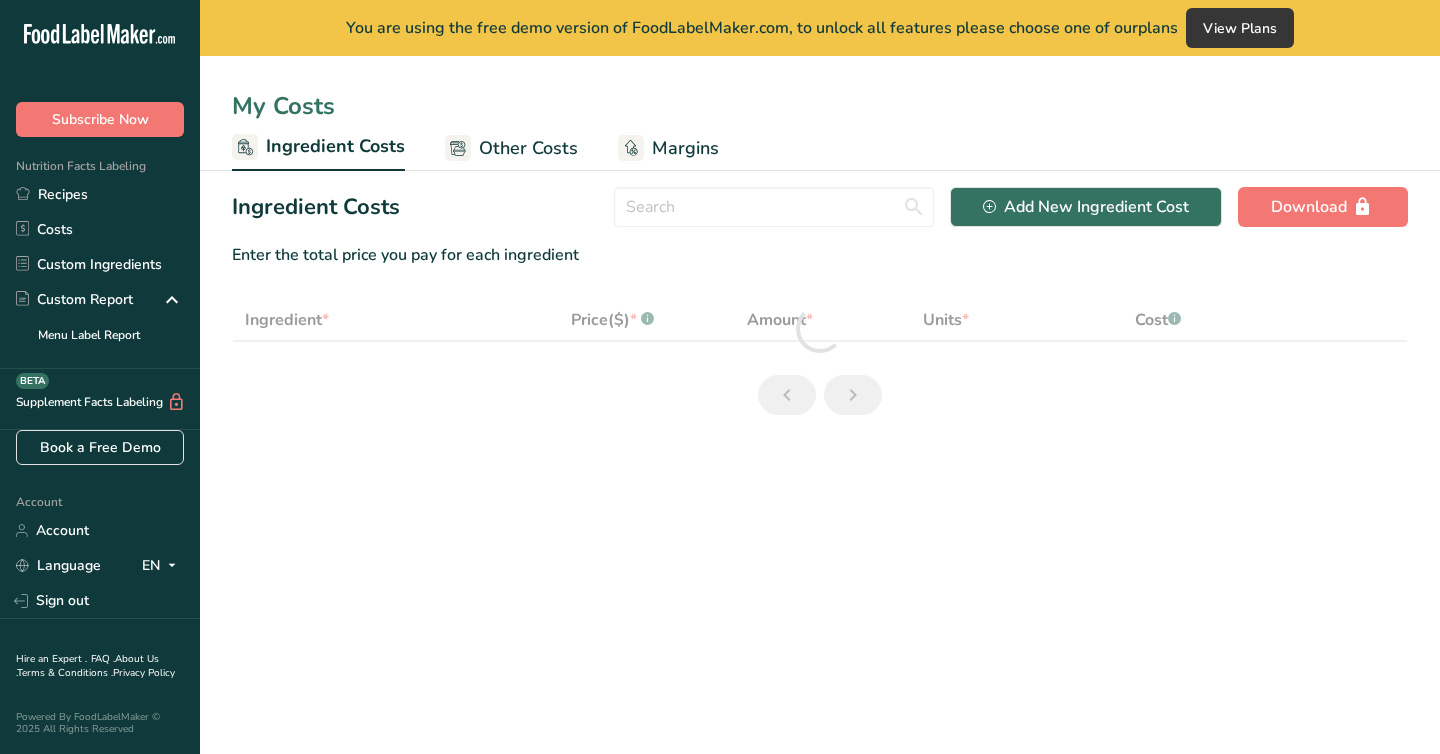 select on "1" 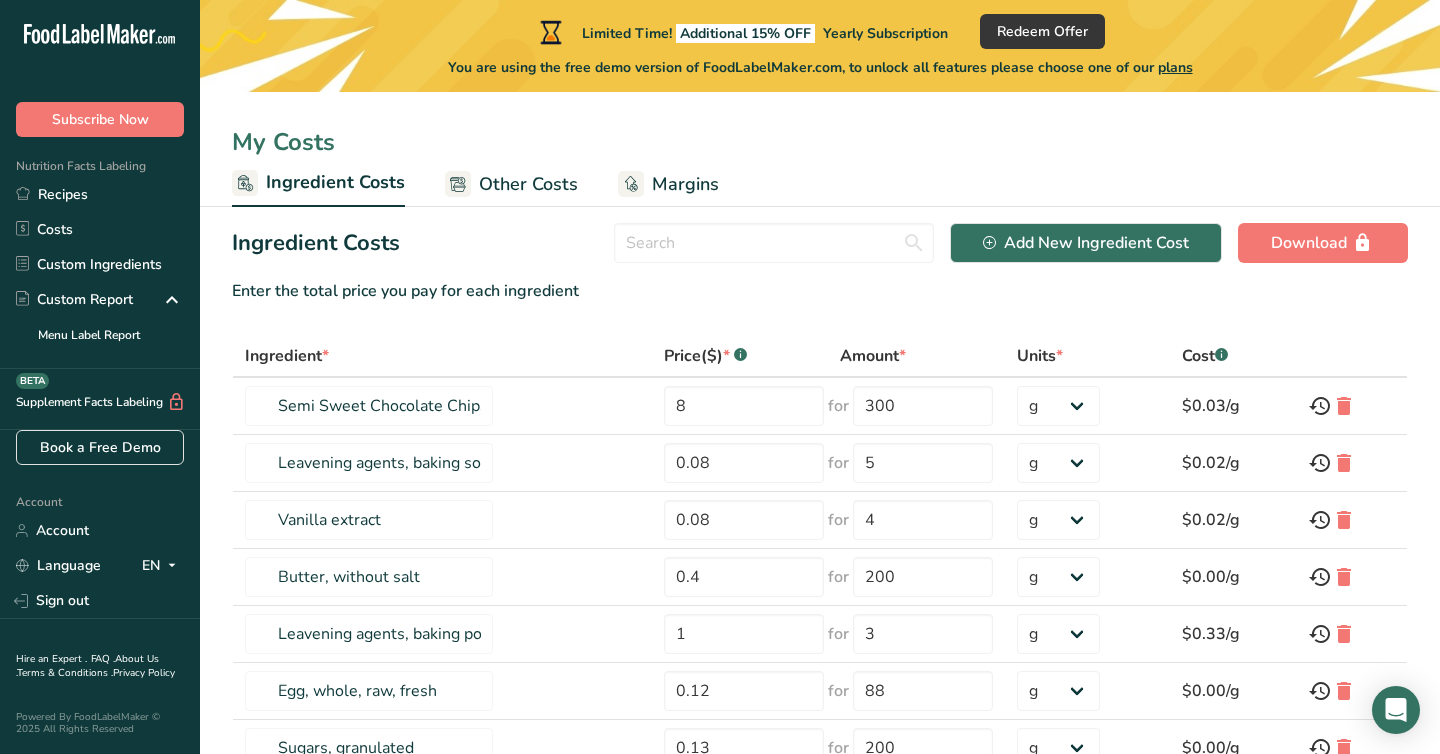 scroll, scrollTop: 0, scrollLeft: 0, axis: both 